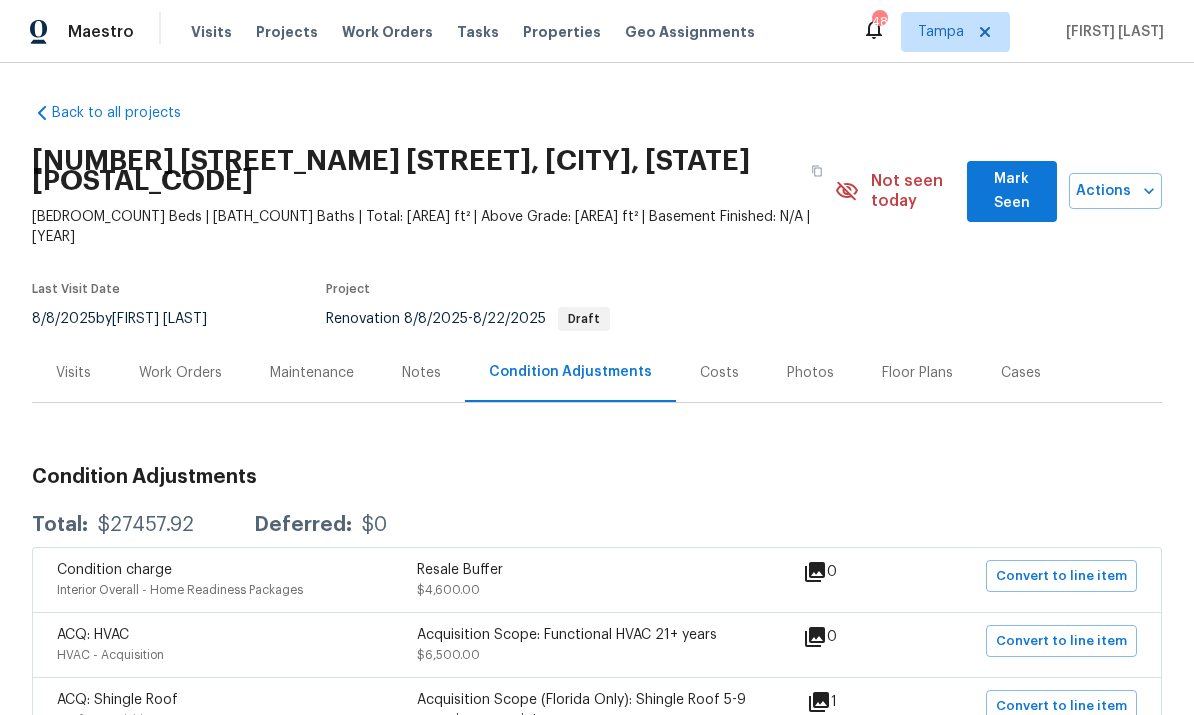 scroll, scrollTop: 75, scrollLeft: 0, axis: vertical 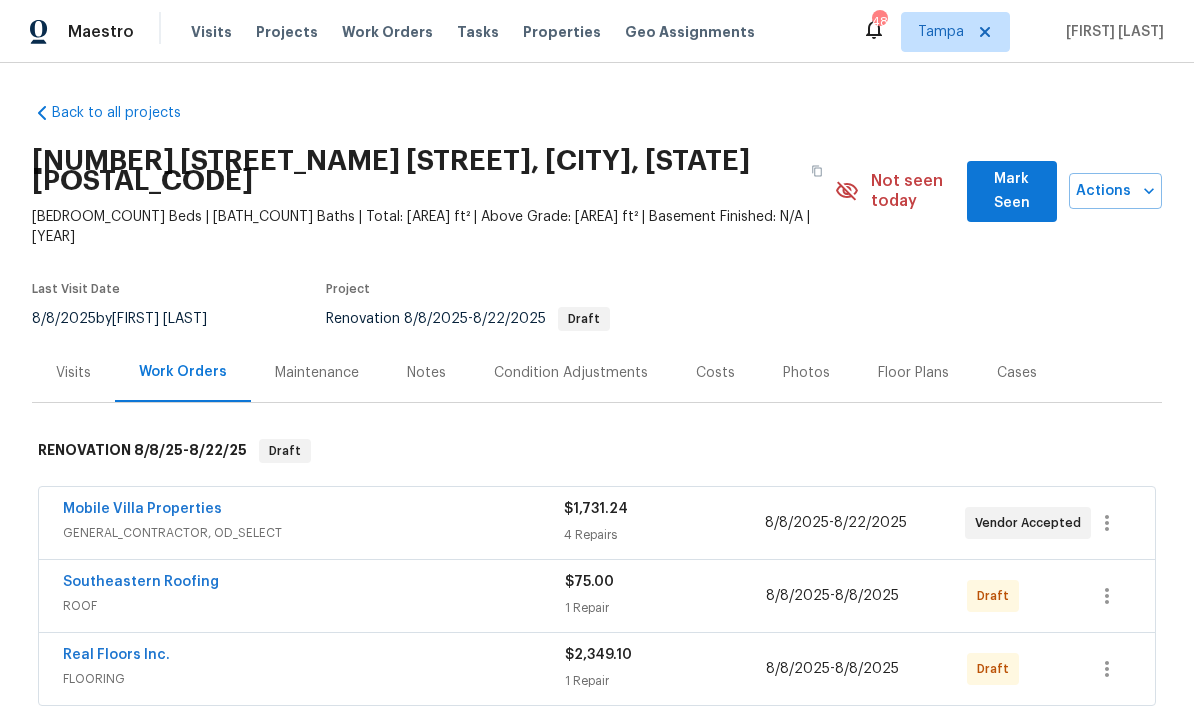 click on "Southeastern Roofing" at bounding box center (141, 582) 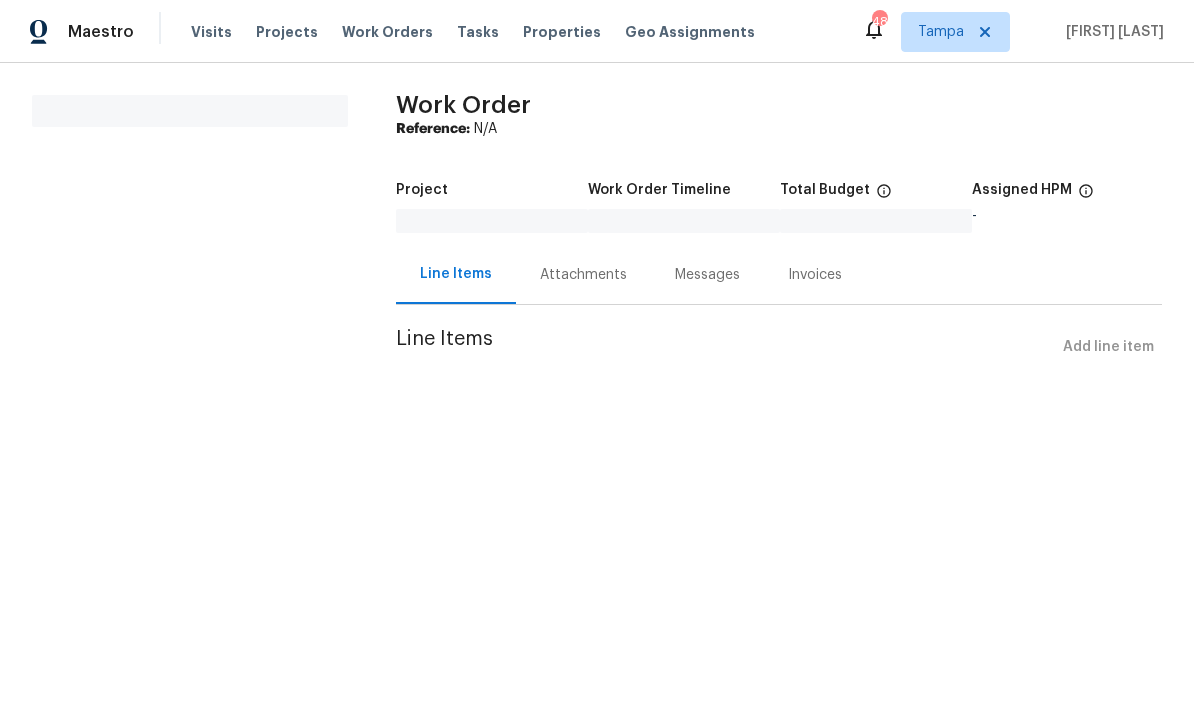 scroll, scrollTop: 0, scrollLeft: 0, axis: both 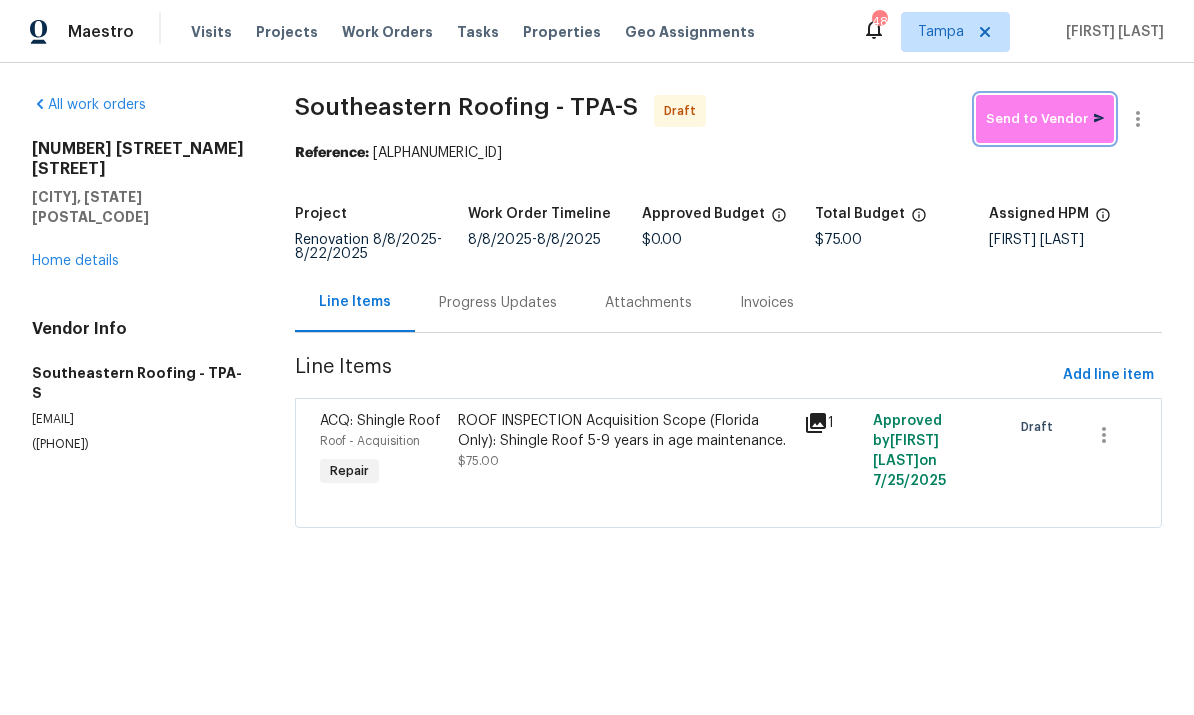 click on "Send to Vendor" at bounding box center [1045, 119] 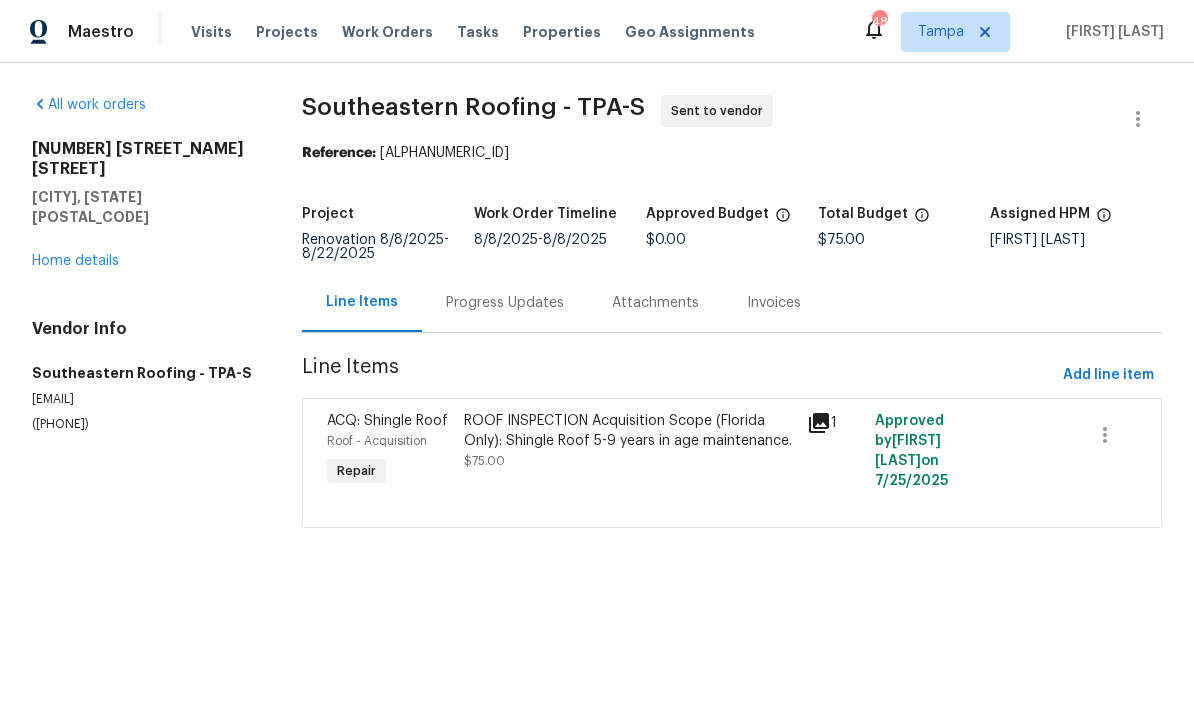 click on "Home details" at bounding box center [75, 261] 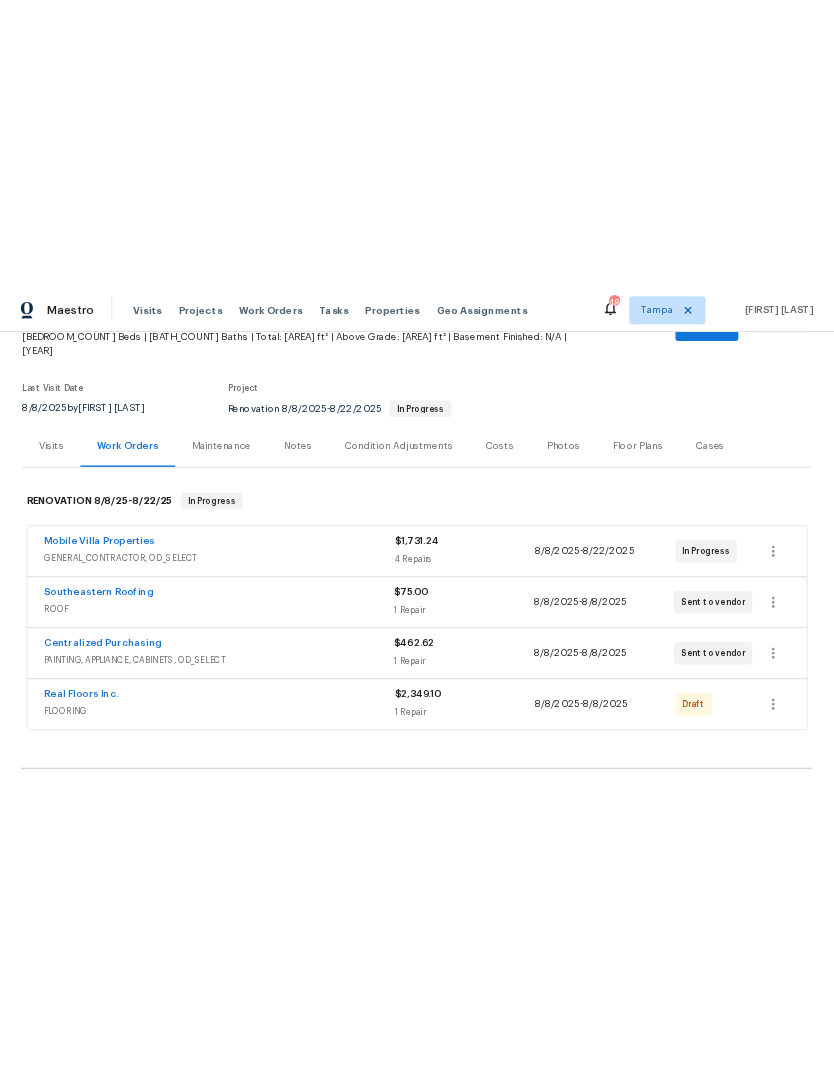 scroll, scrollTop: 147, scrollLeft: 0, axis: vertical 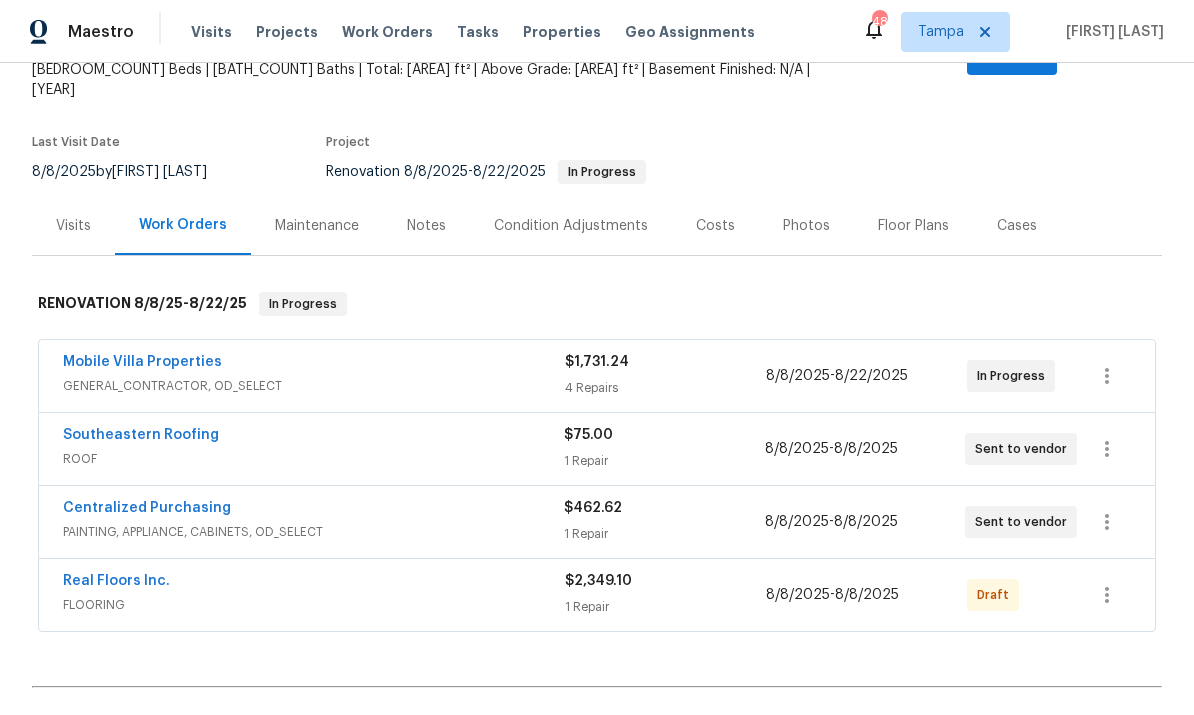 click on "Real Floors Inc." at bounding box center (116, 581) 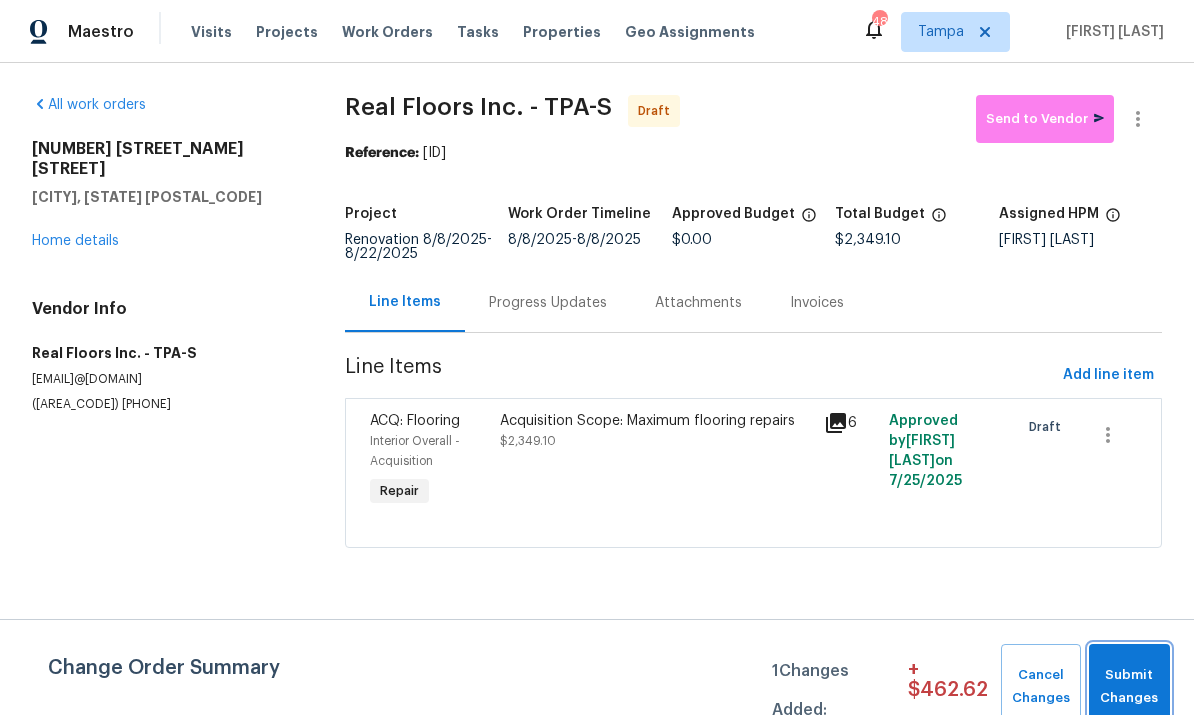click on "Submit Changes" at bounding box center (1129, 687) 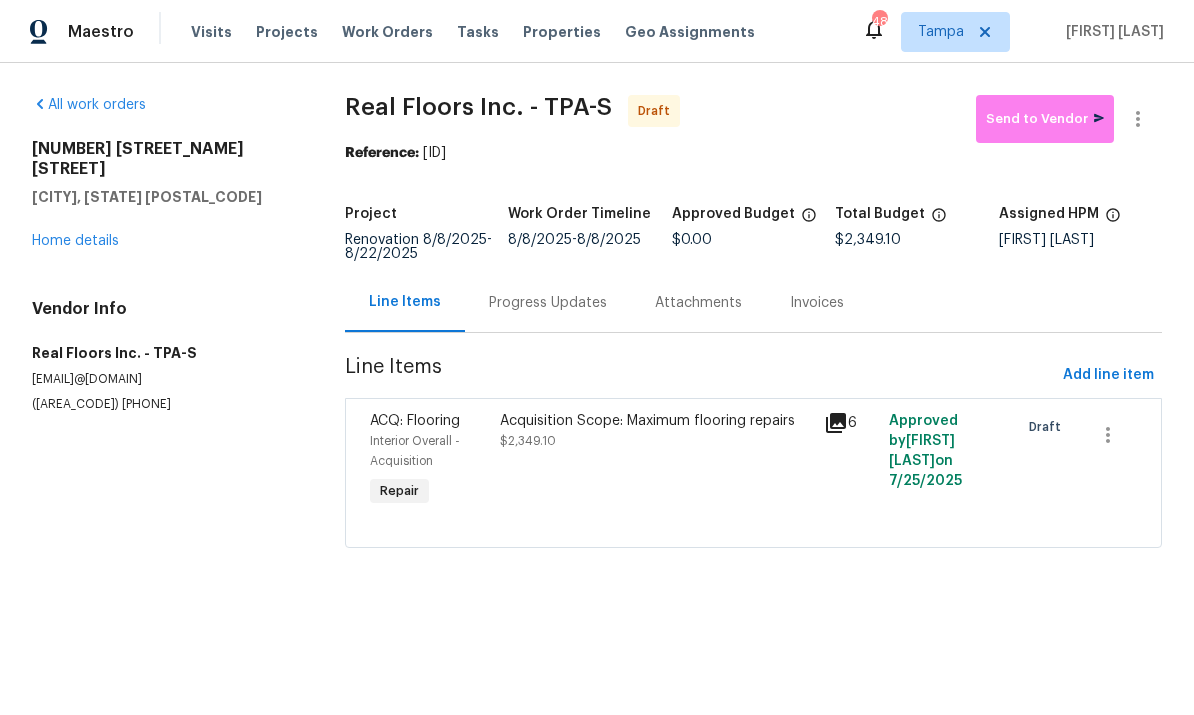 click on "Home details" at bounding box center [75, 241] 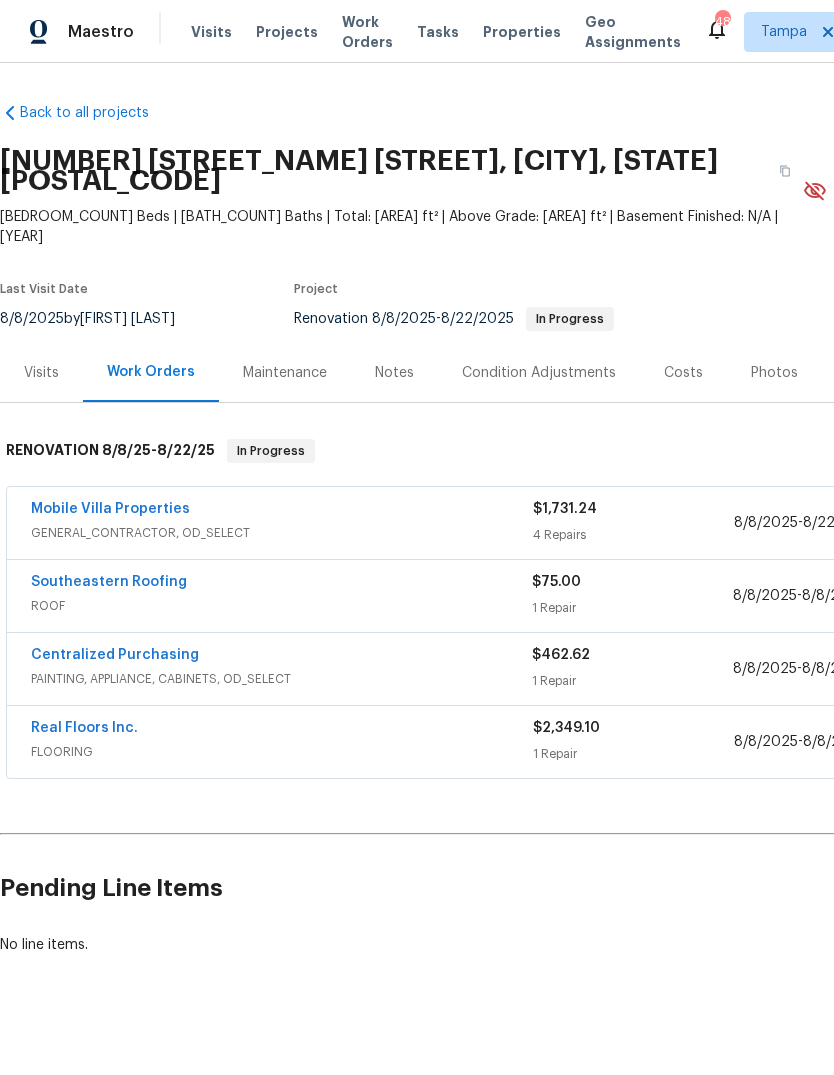 click on "Real Floors Inc." at bounding box center [84, 728] 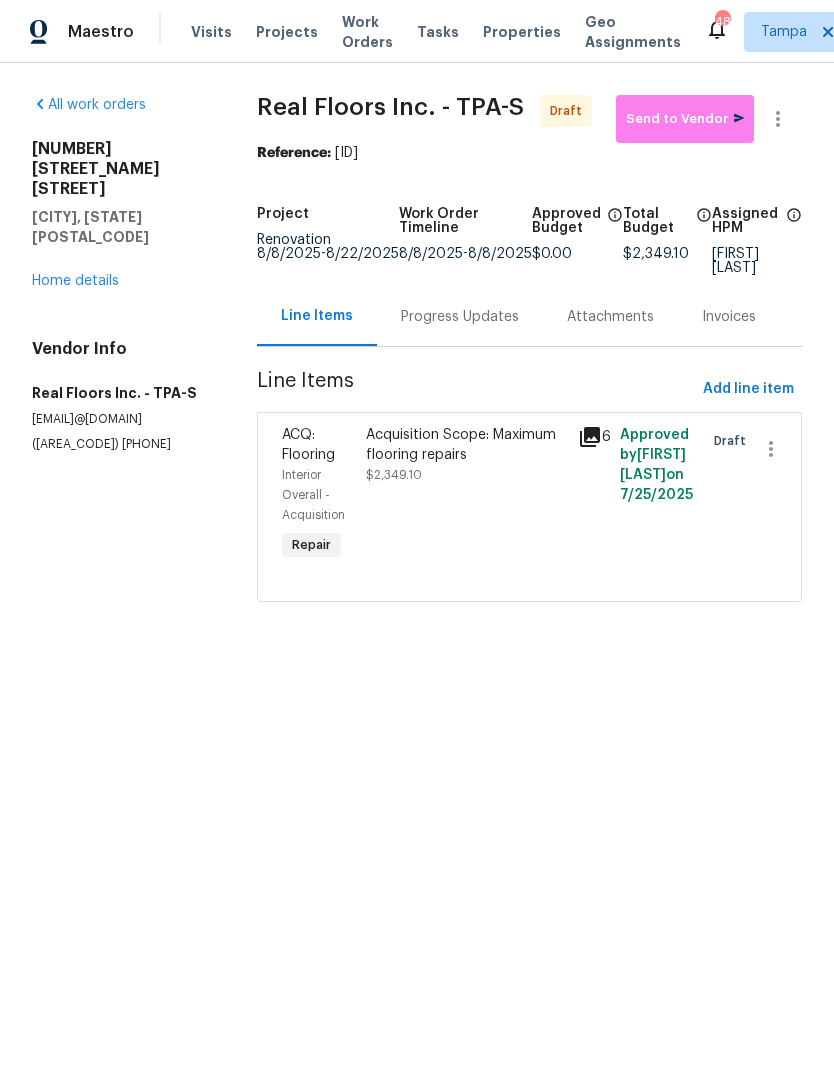 click on "Acquisition Scope: Maximum flooring repairs $2,349.10" at bounding box center (465, 455) 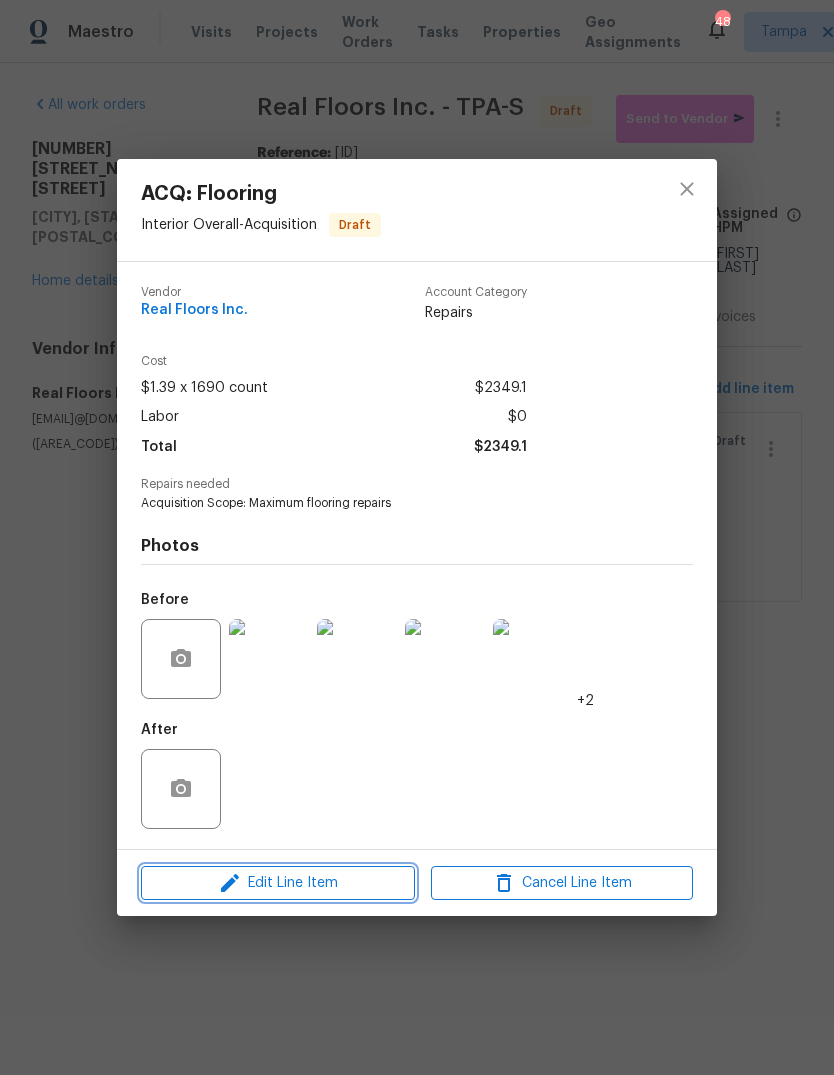 click on "Edit Line Item" at bounding box center (278, 883) 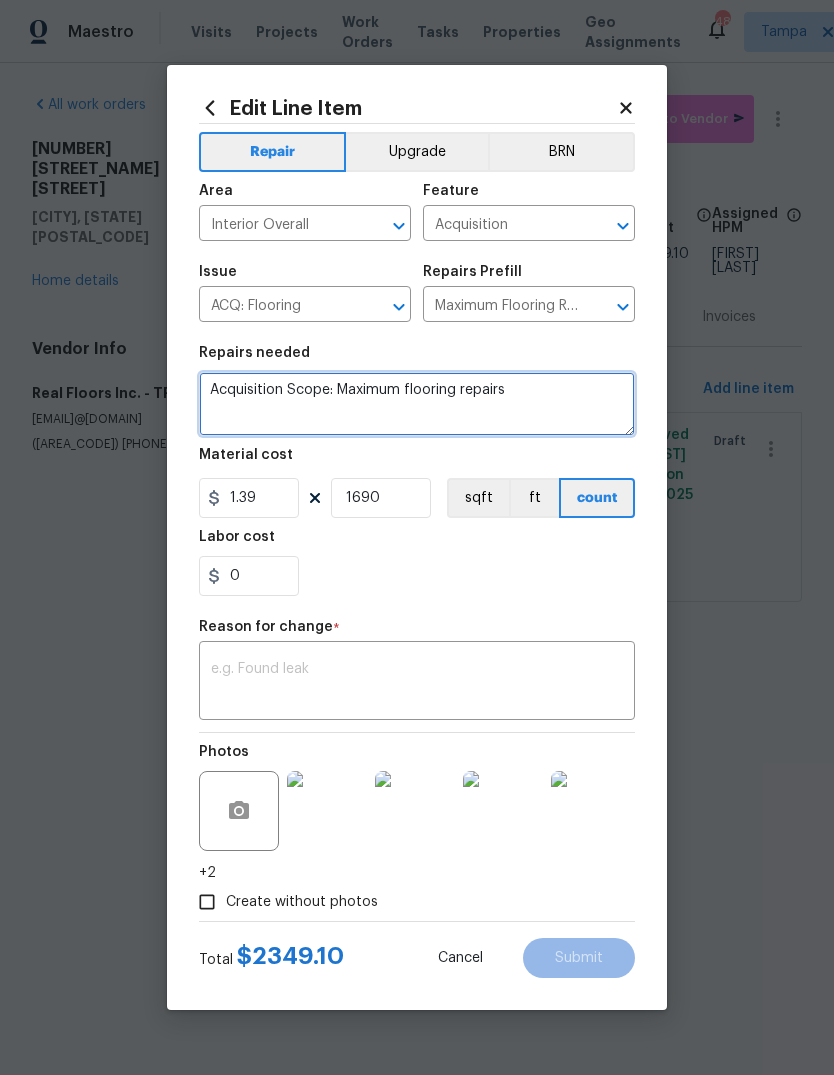 click on "Acquisition Scope: Maximum flooring repairs" at bounding box center [417, 404] 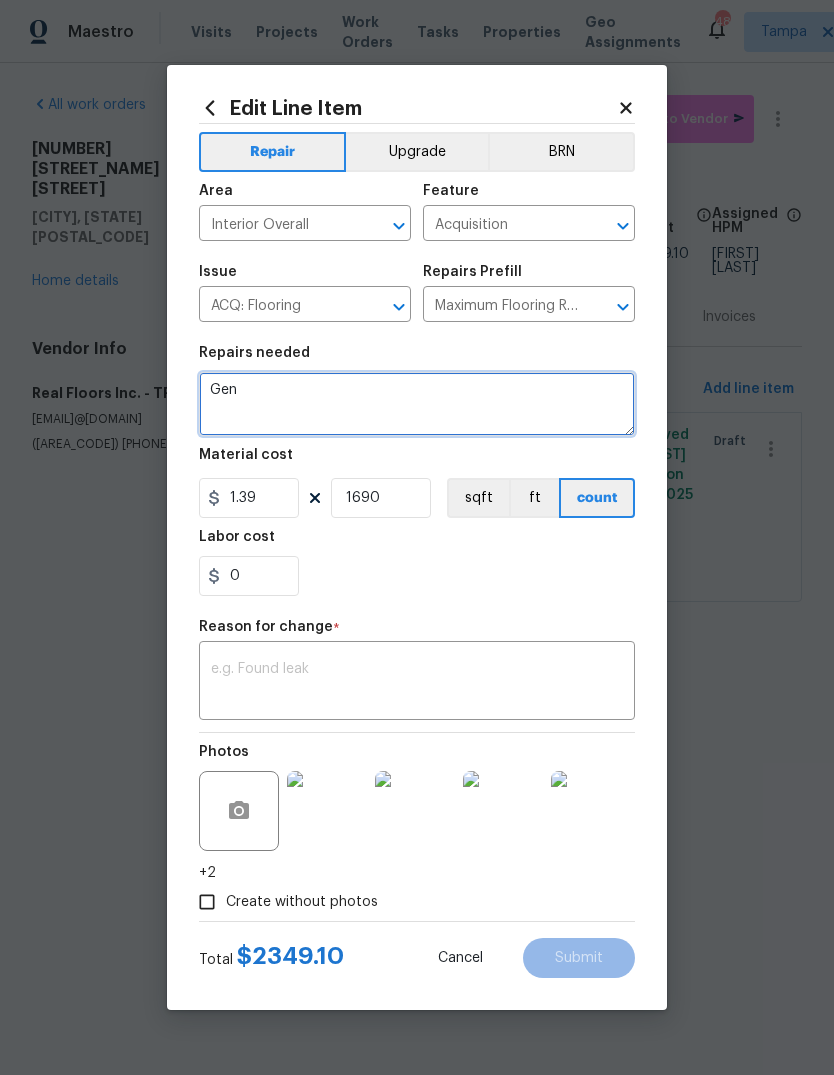 click on "Gen" at bounding box center (417, 404) 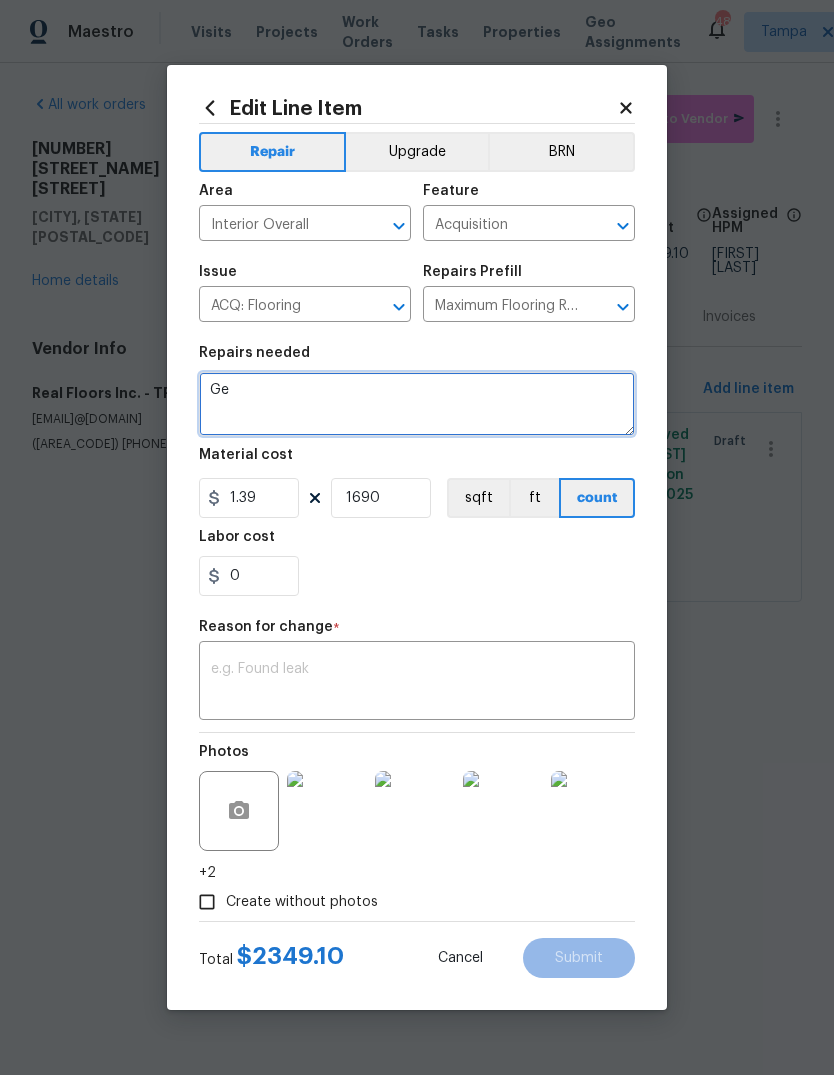 type on "G" 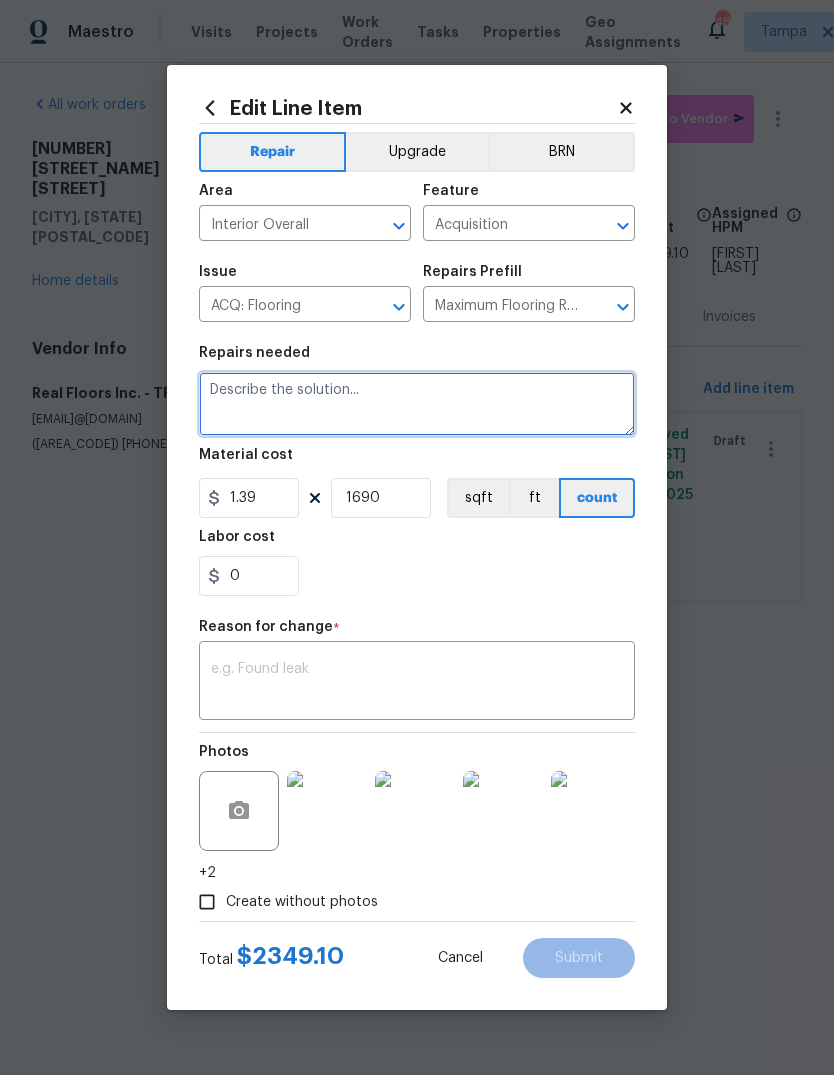type 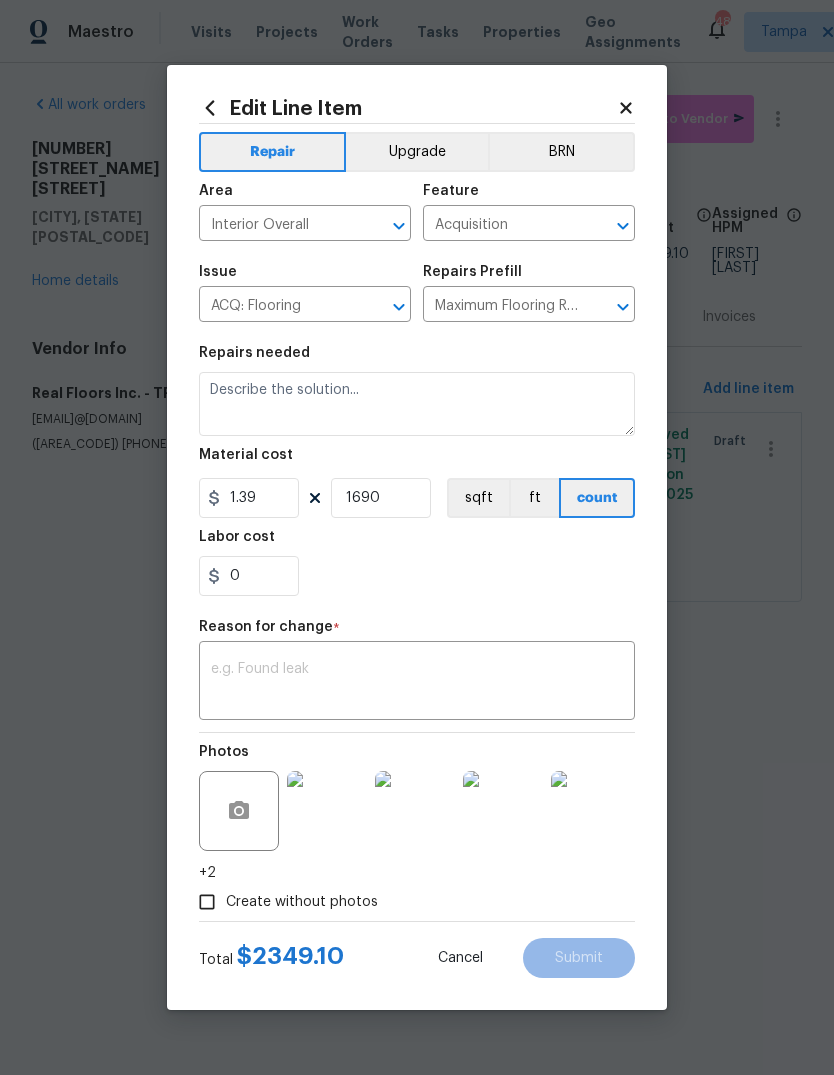 click on "Interior Overall" at bounding box center [277, 225] 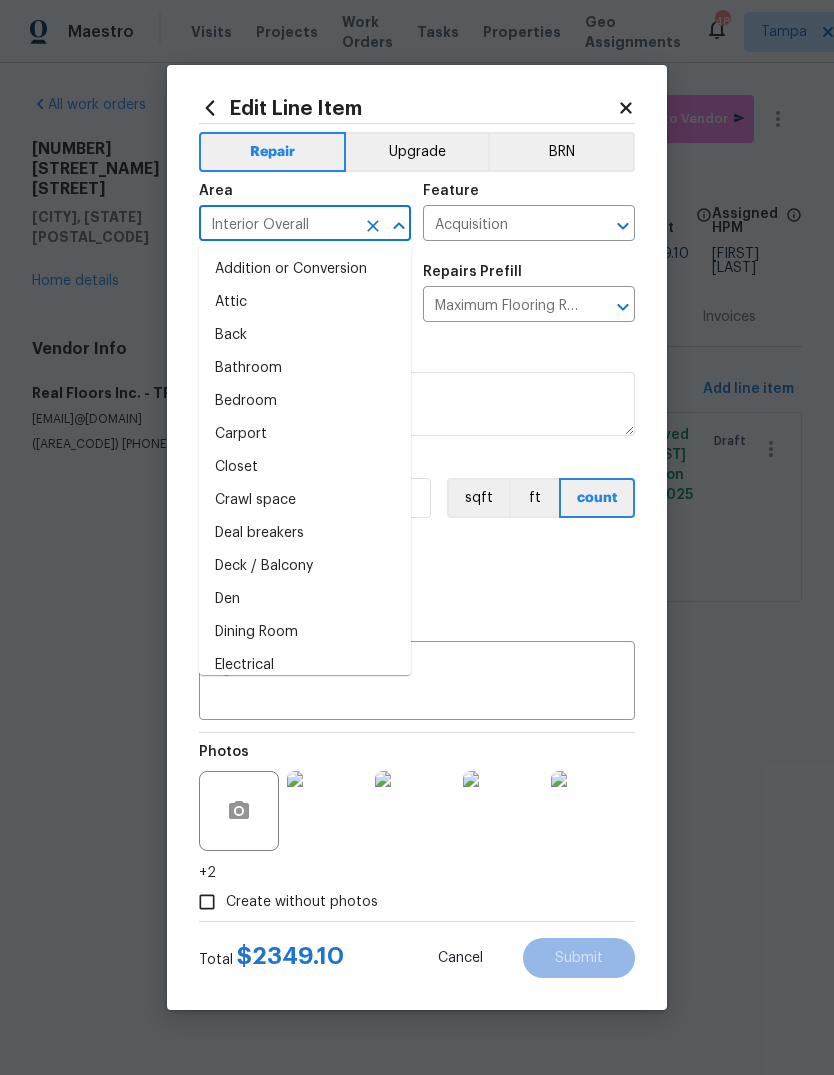 click on "Repairs needed" at bounding box center (417, 359) 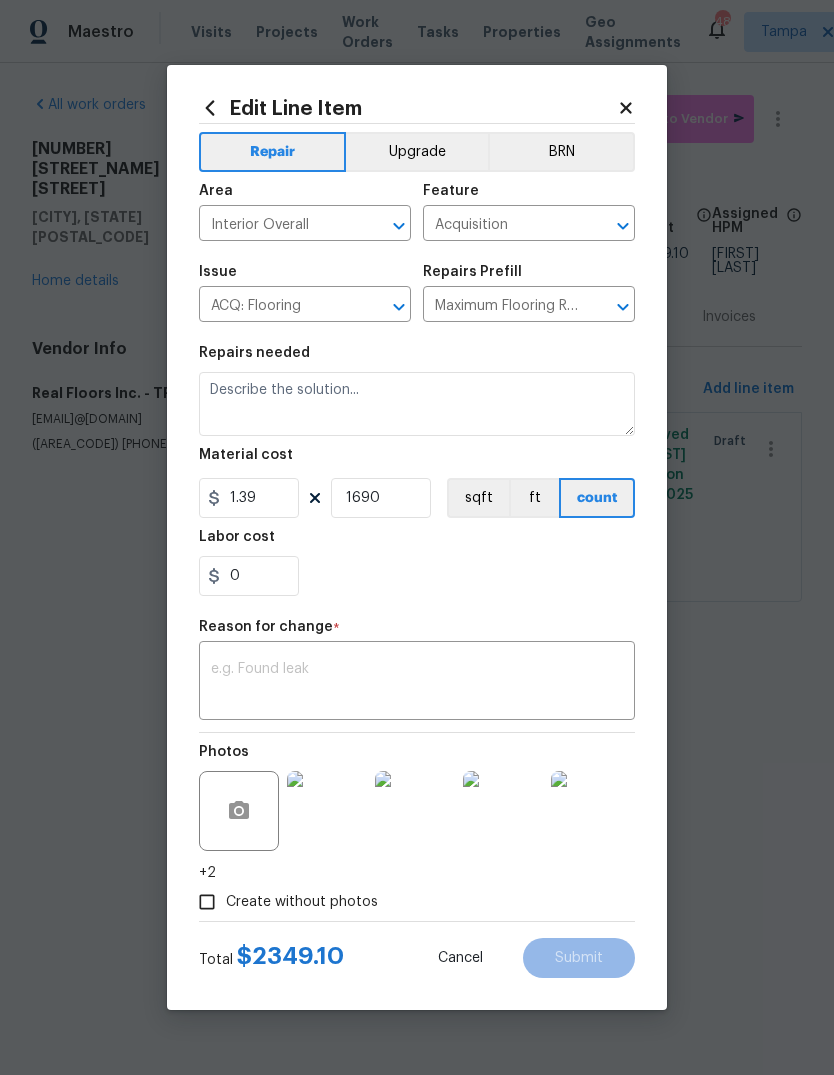 click on "Acquisition" at bounding box center (501, 225) 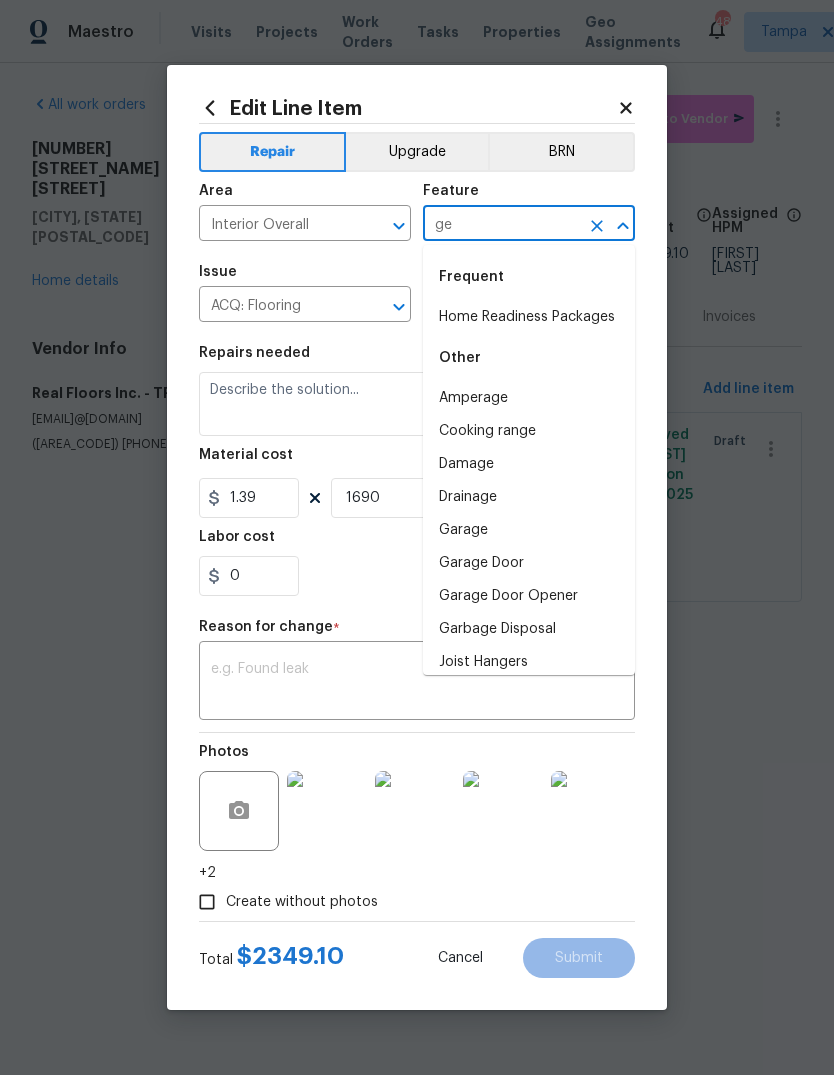 type on "Acquisition" 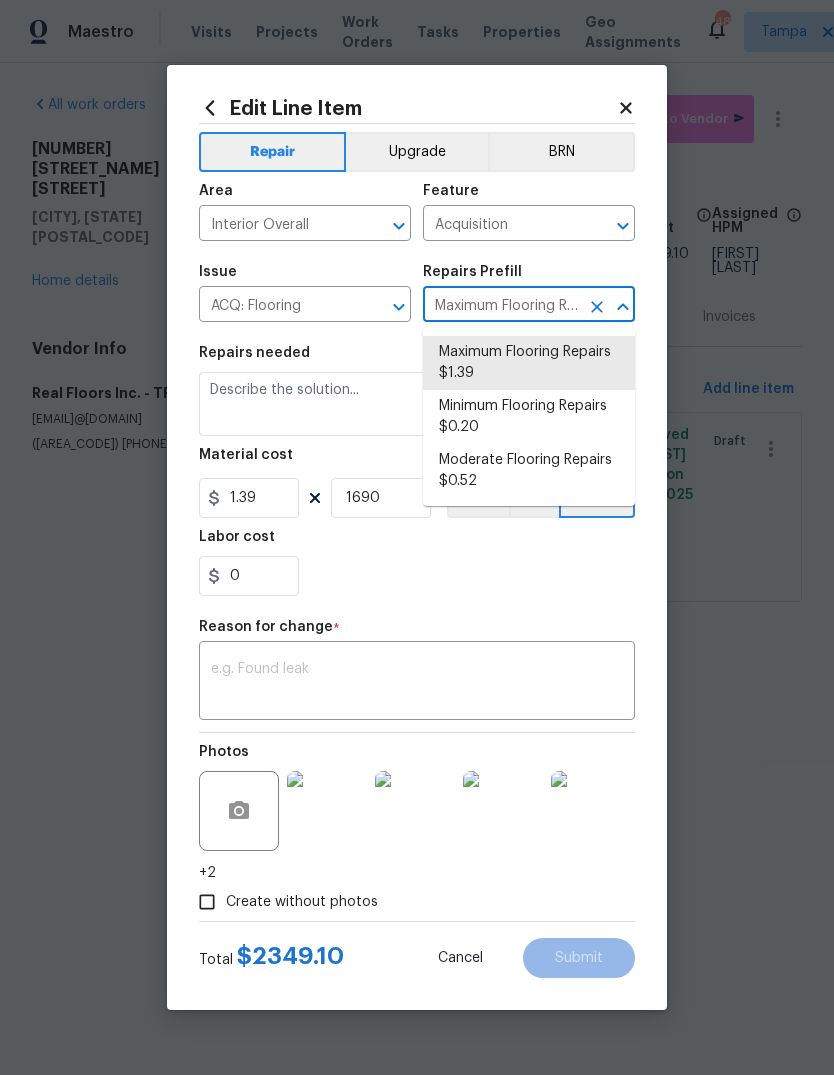 click on "Feature" at bounding box center [529, 197] 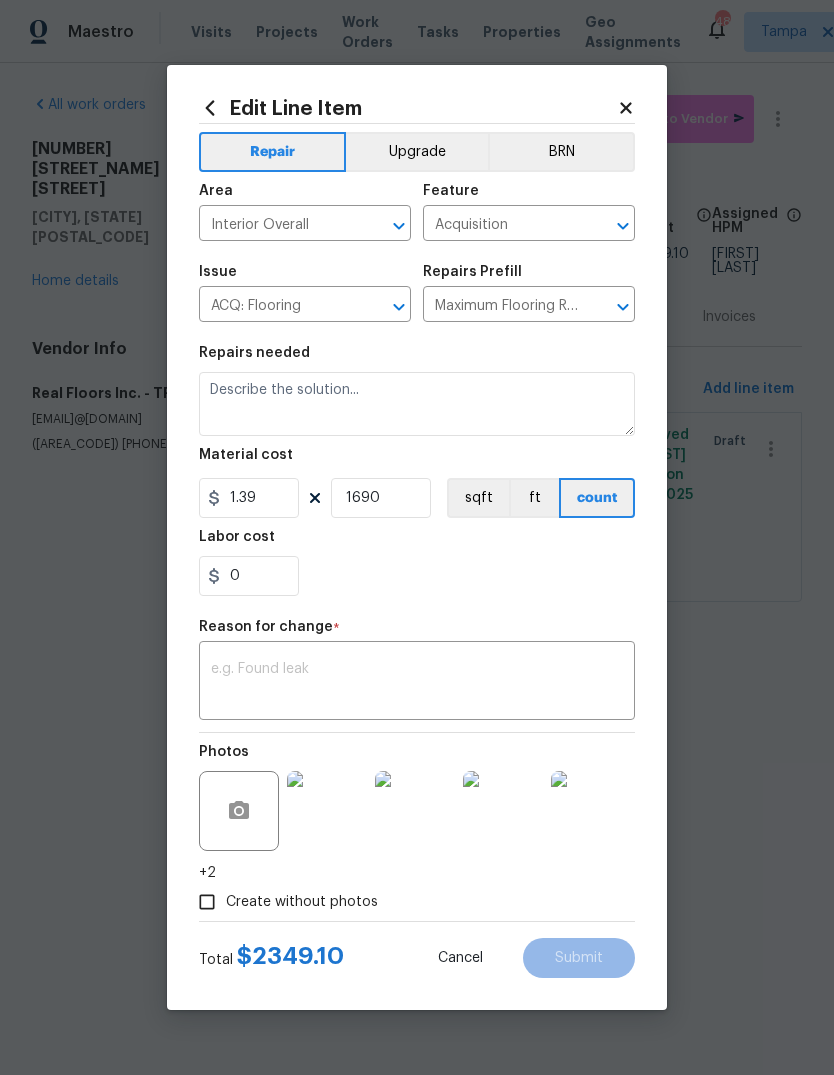click on "Feature" at bounding box center (529, 197) 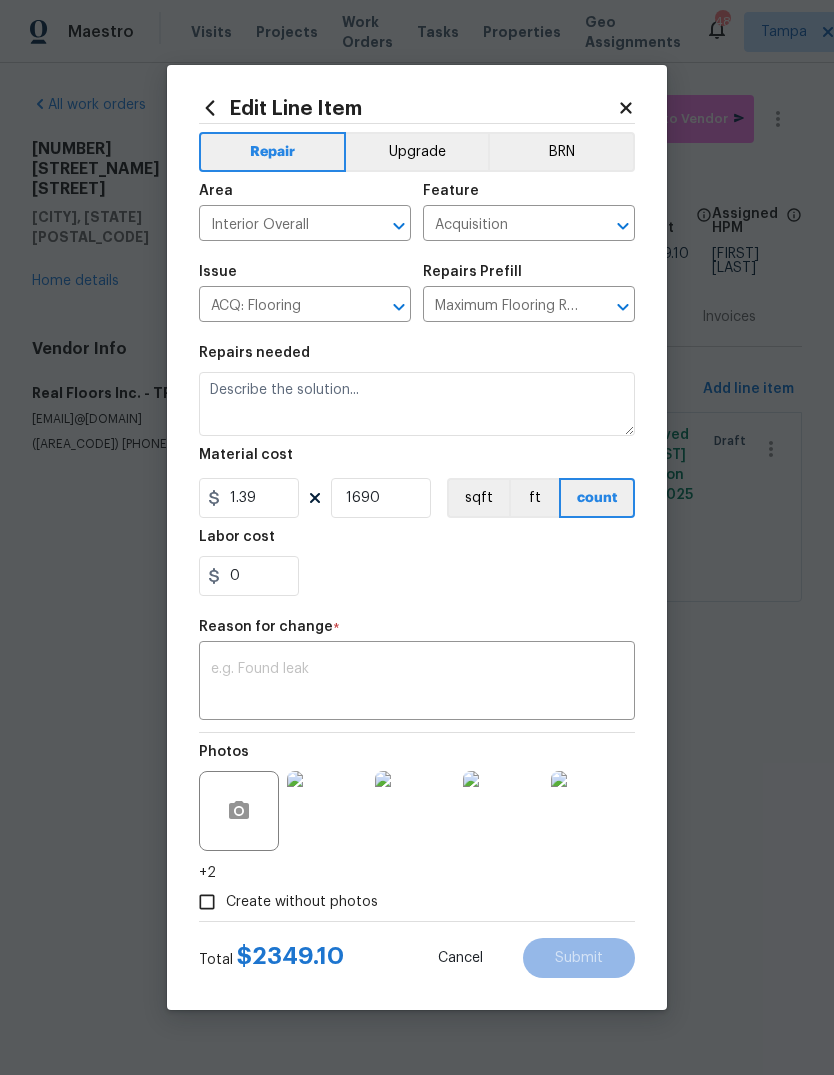 click 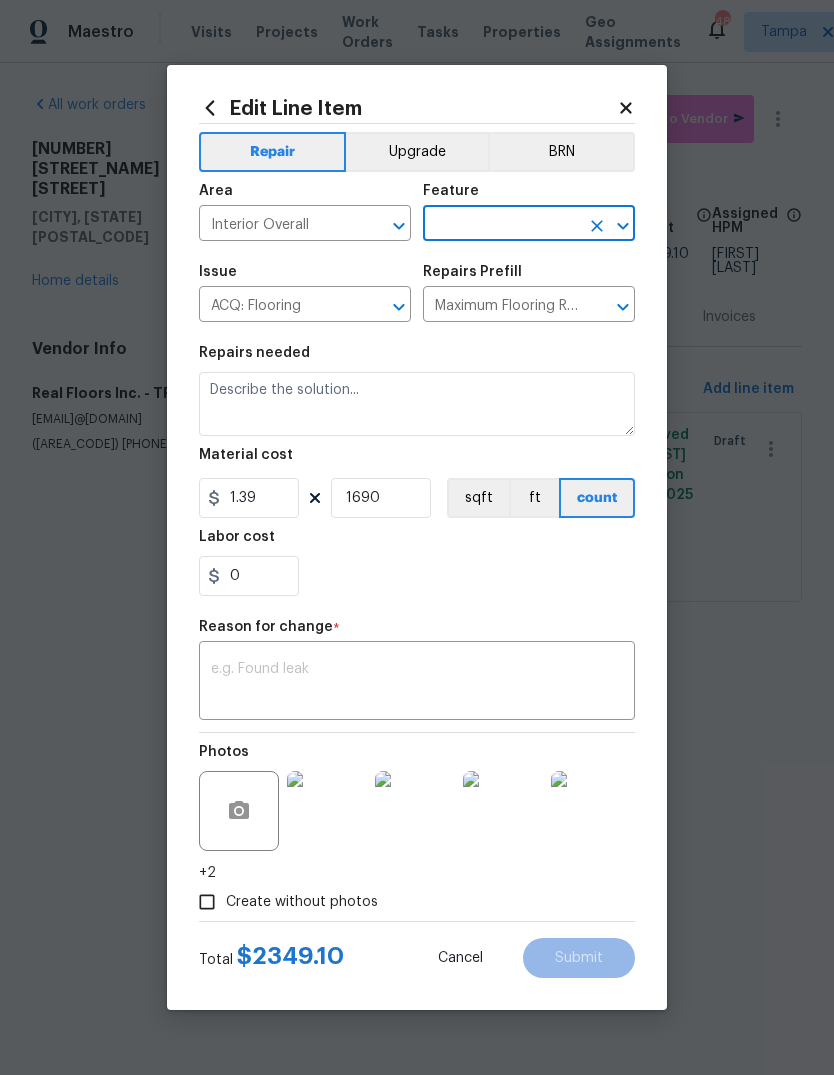 click at bounding box center [501, 225] 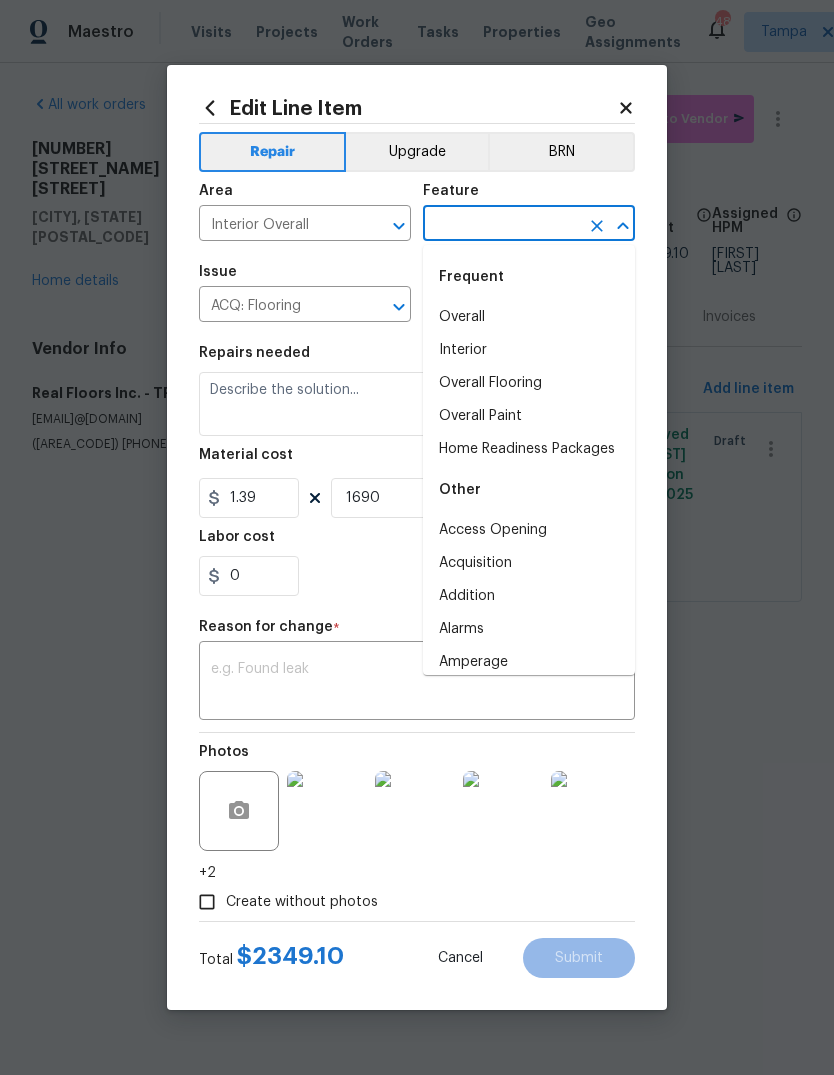 type on "g" 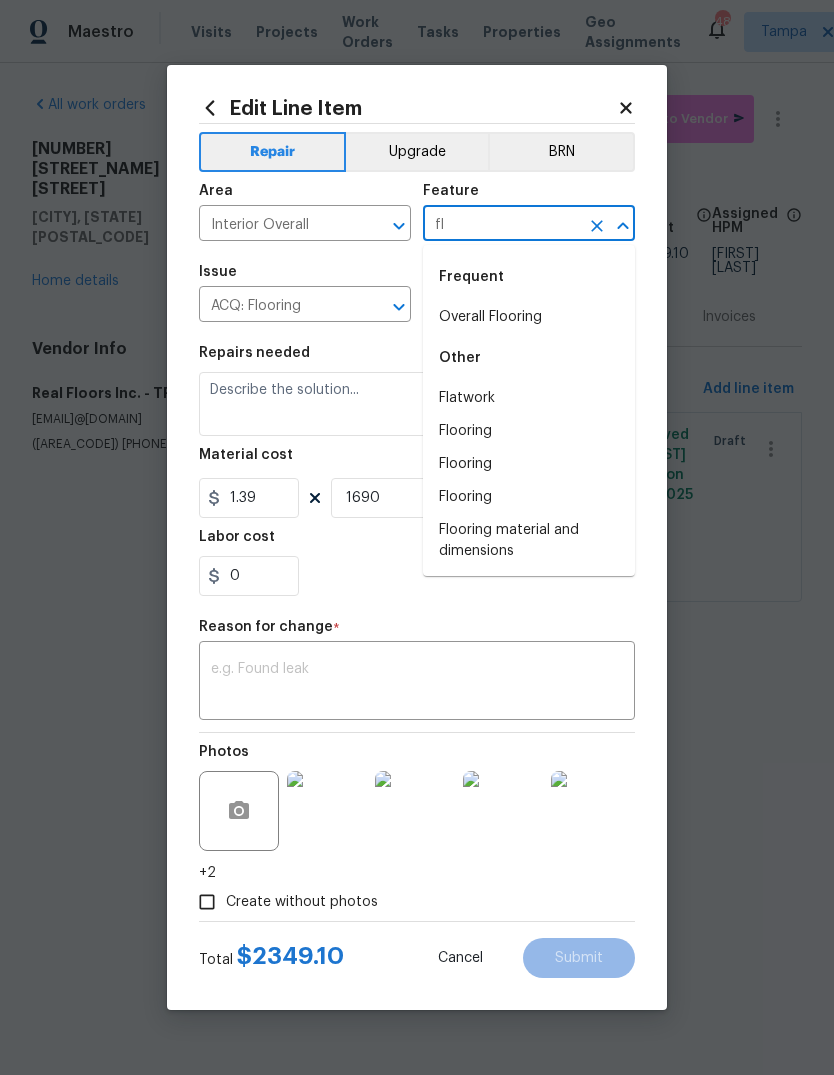 click on "Overall Flooring" at bounding box center [529, 317] 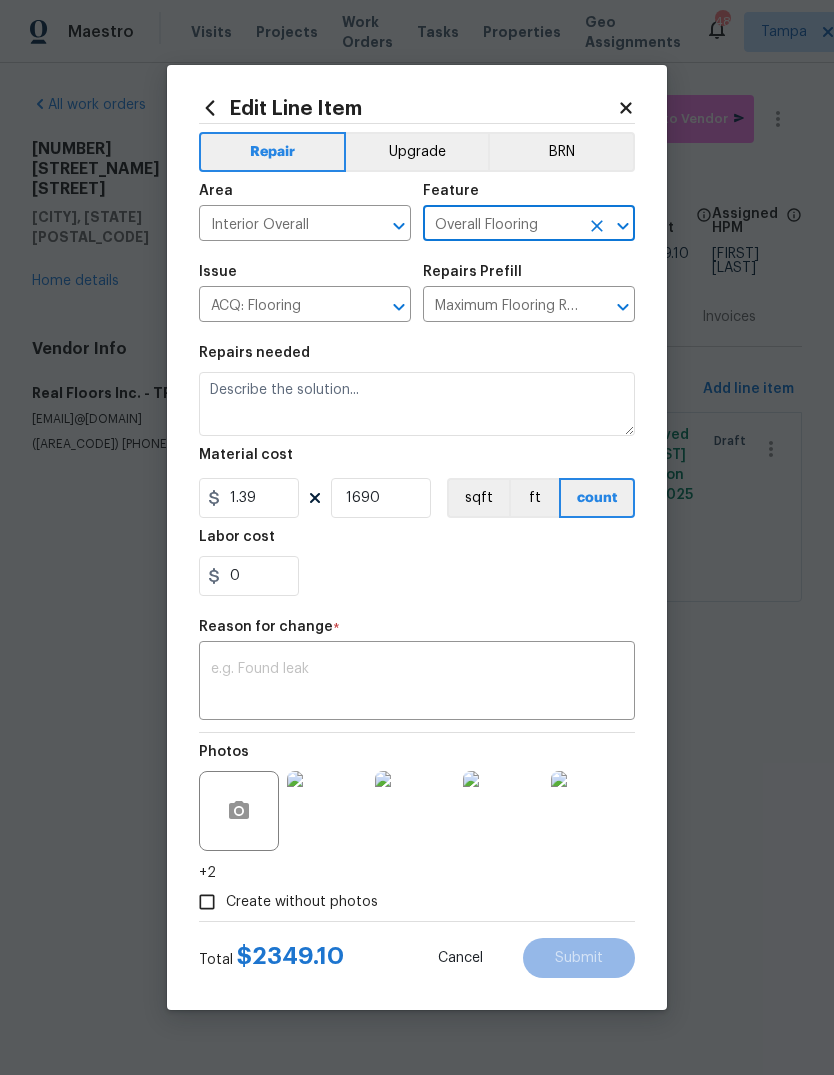 click 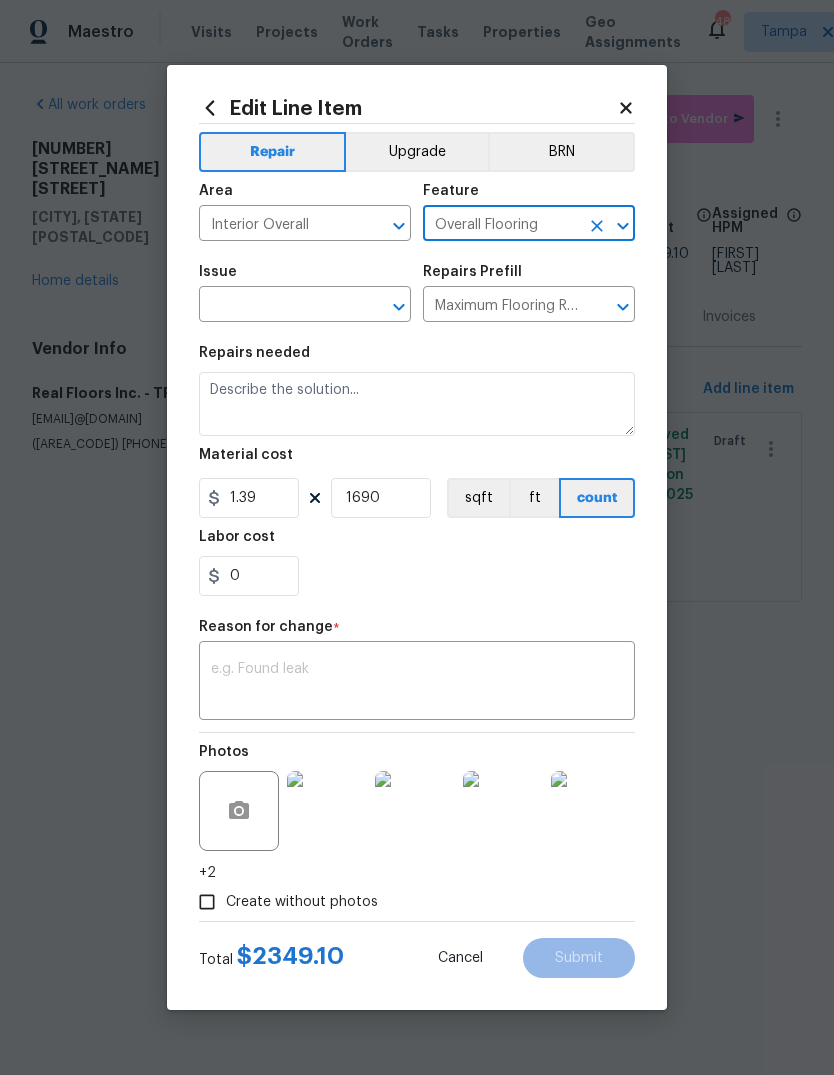 type 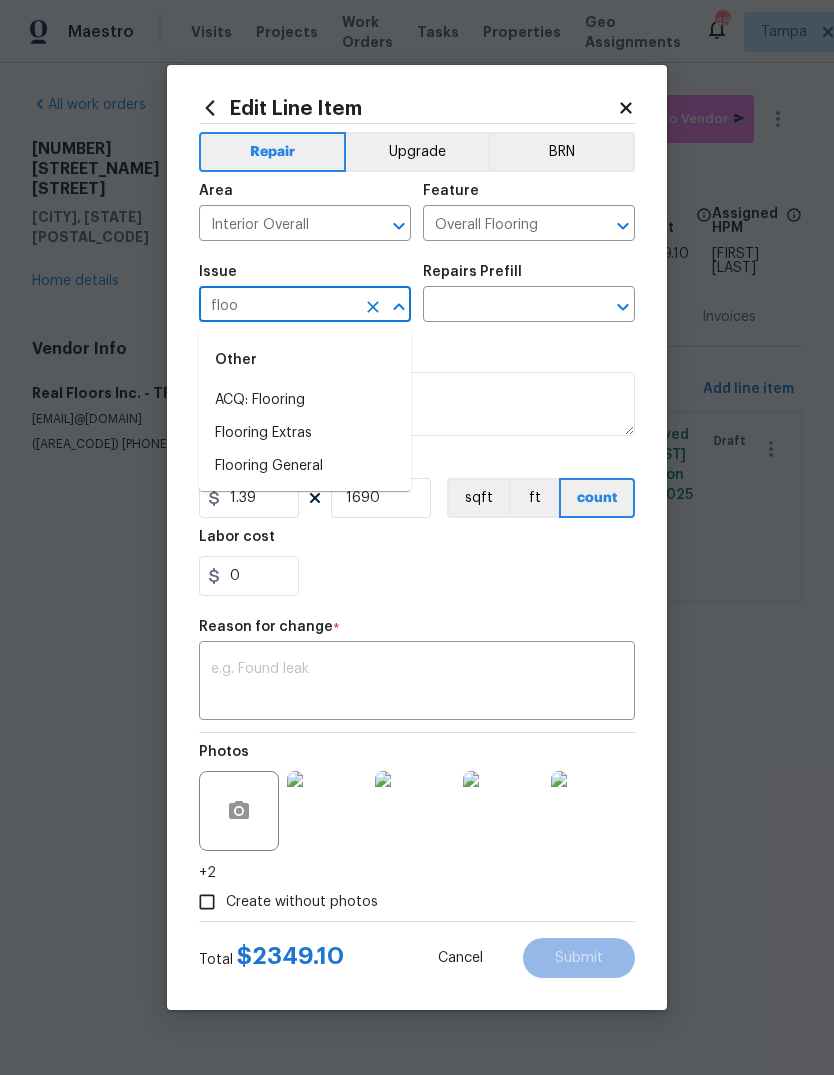 click on "Flooring General" at bounding box center (305, 466) 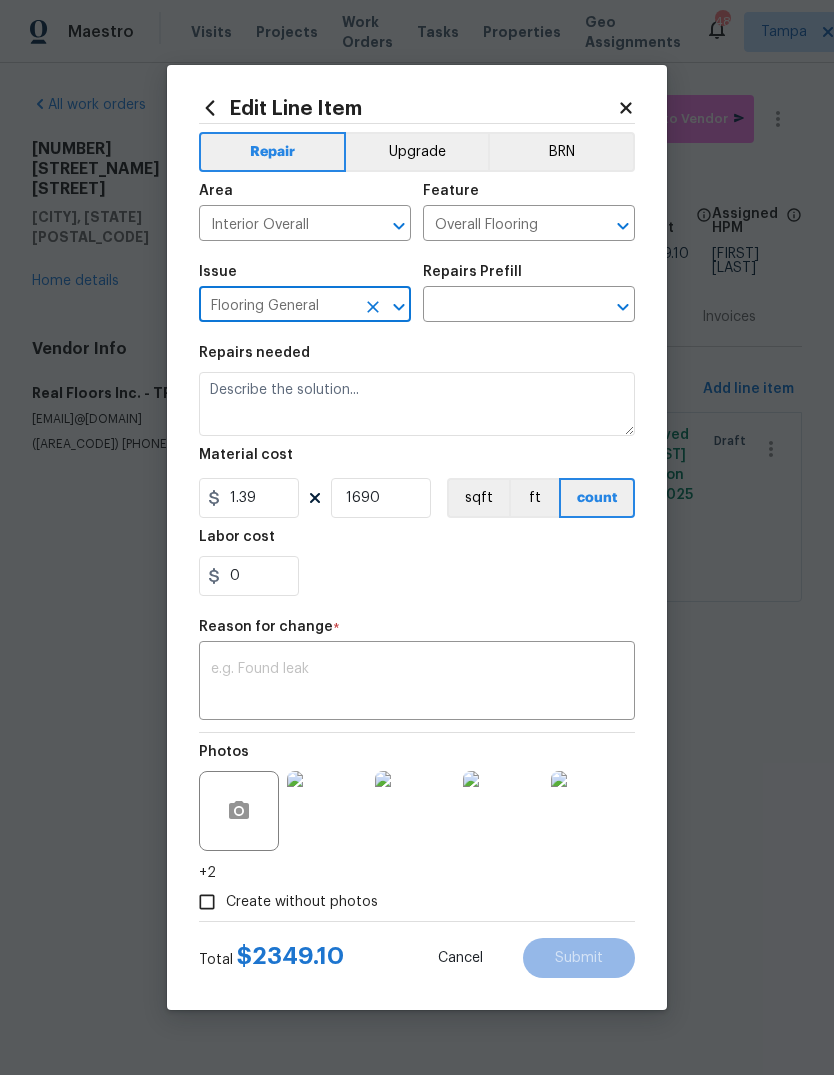 click at bounding box center [501, 306] 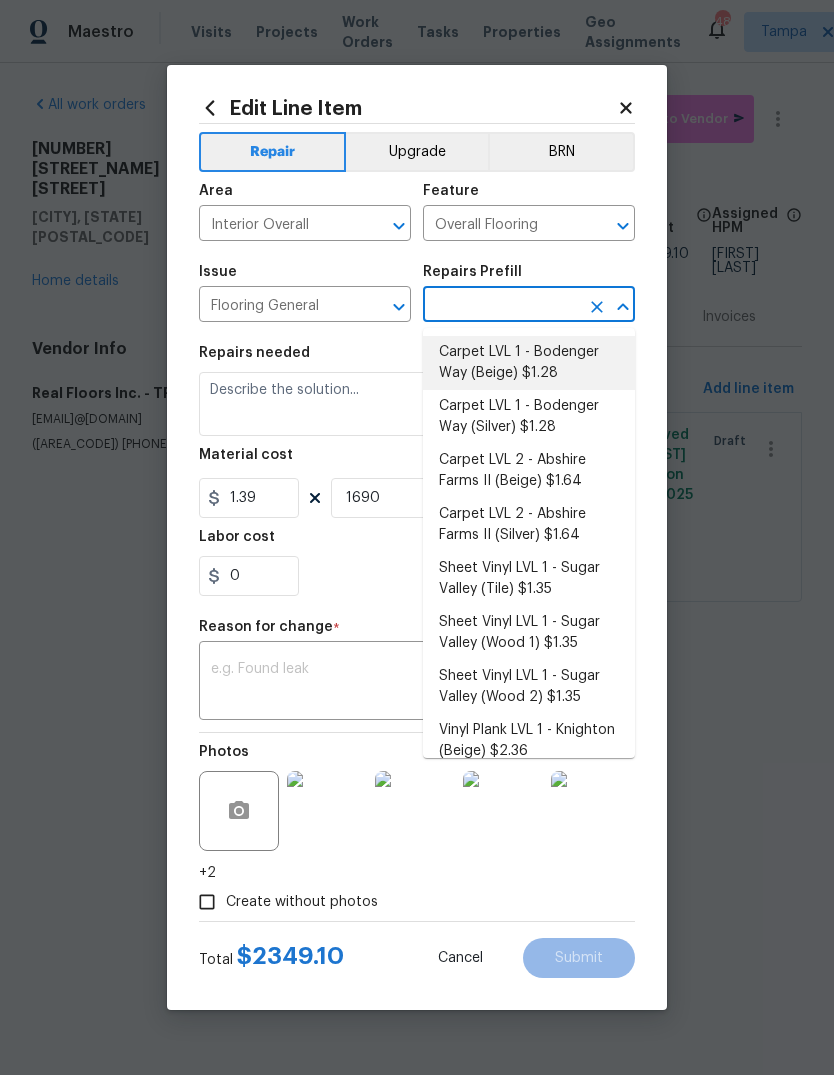 click on "Carpet LVL 1 - Bodenger Way (Beige) $1.28" at bounding box center (529, 363) 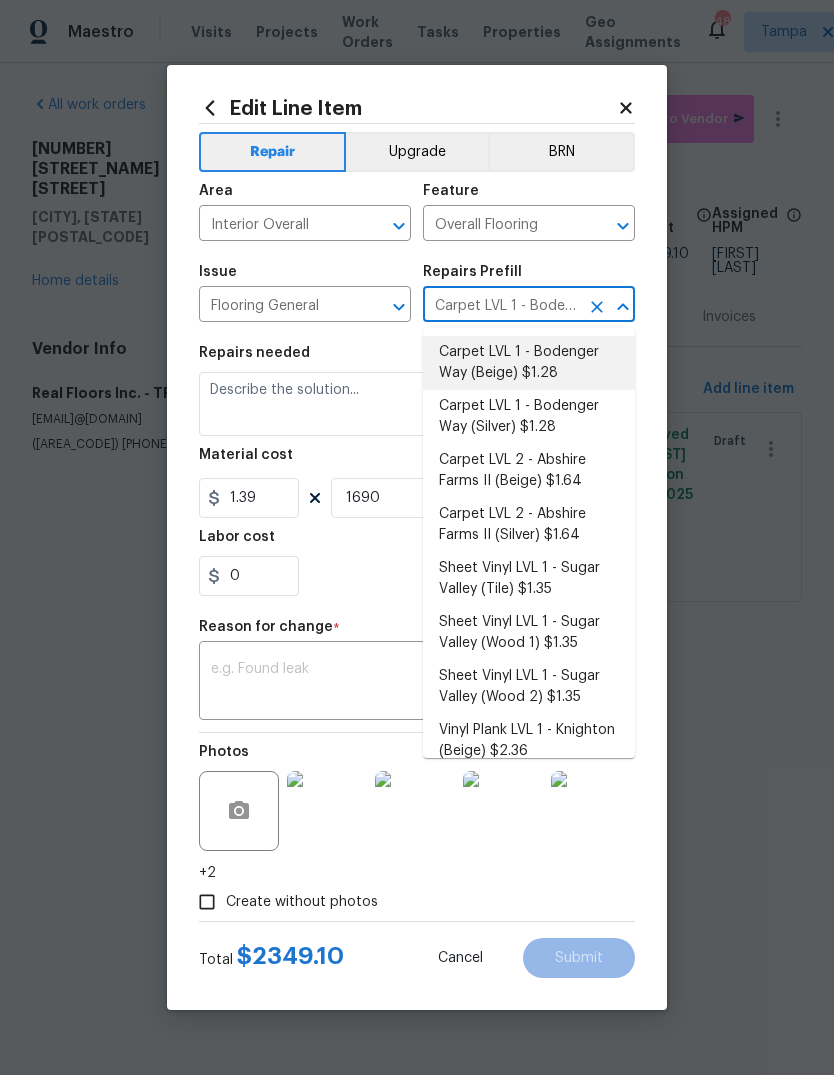 type 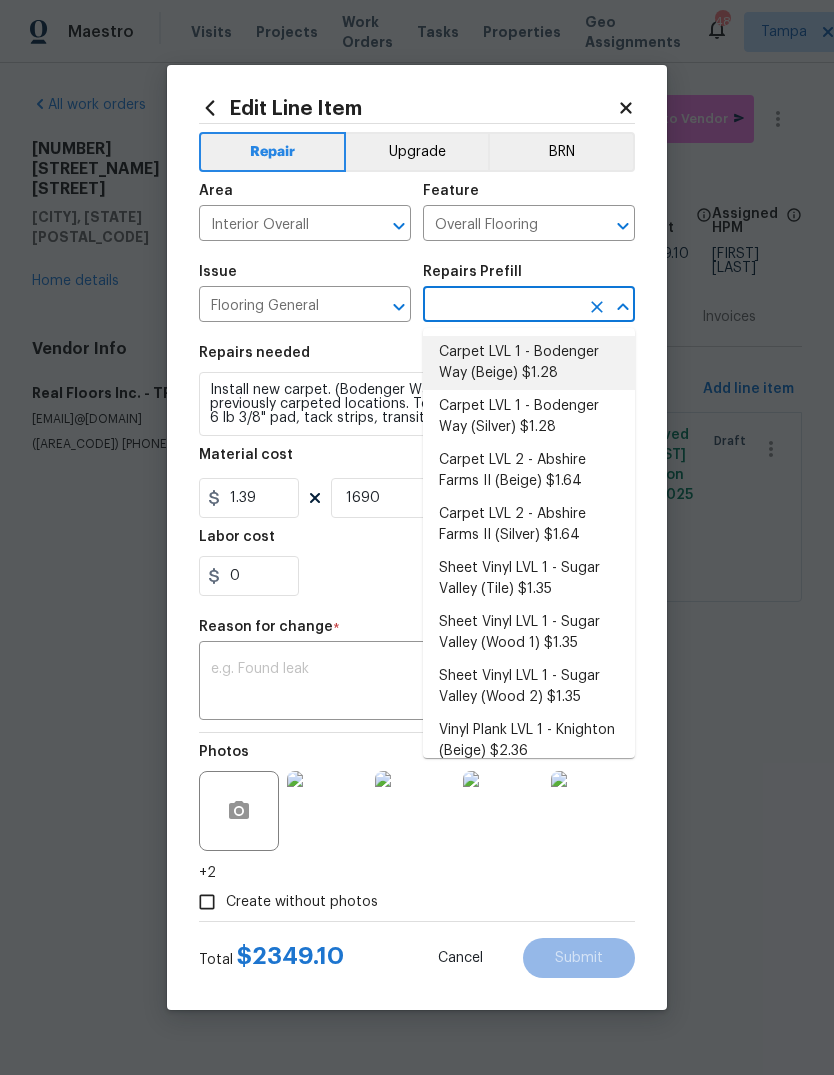 type on "Carpet LVL 1 - Bodenger Way (Beige) $1.28" 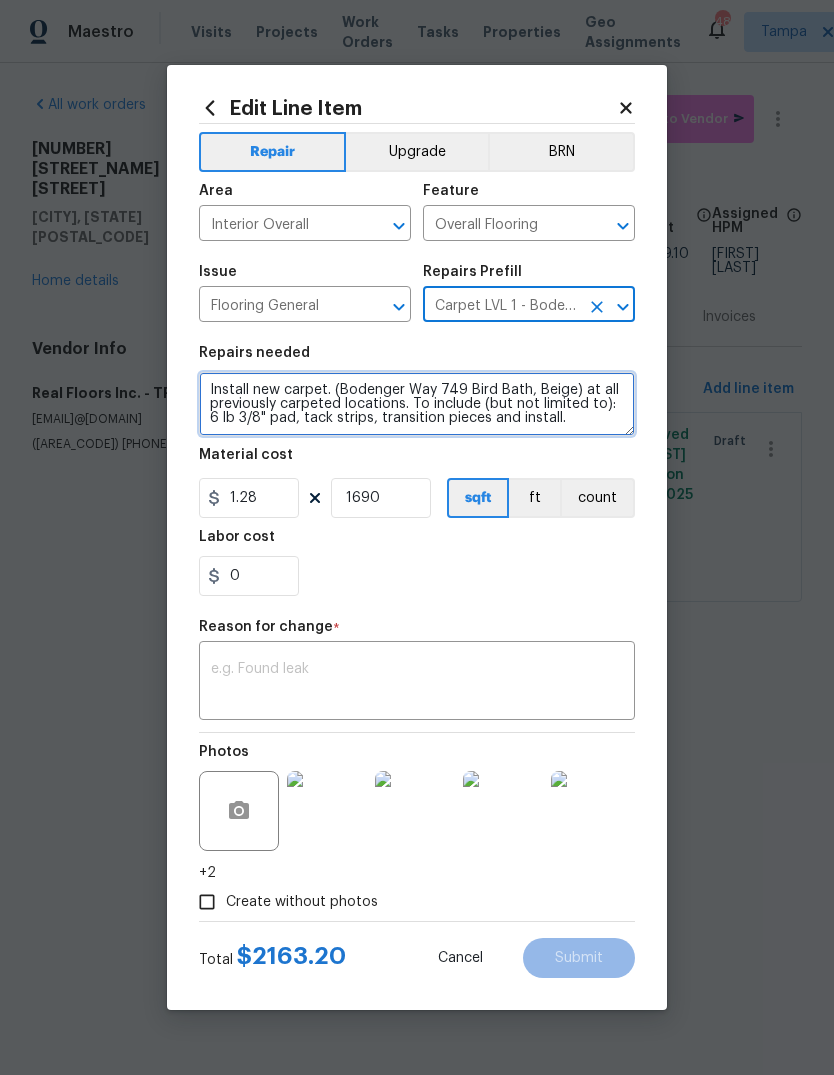 click on "Install new carpet. (Bodenger Way 749 Bird Bath, Beige) at all previously carpeted locations. To include (but not limited to): 6 lb 3/8" pad, tack strips, transition pieces and install." at bounding box center (417, 404) 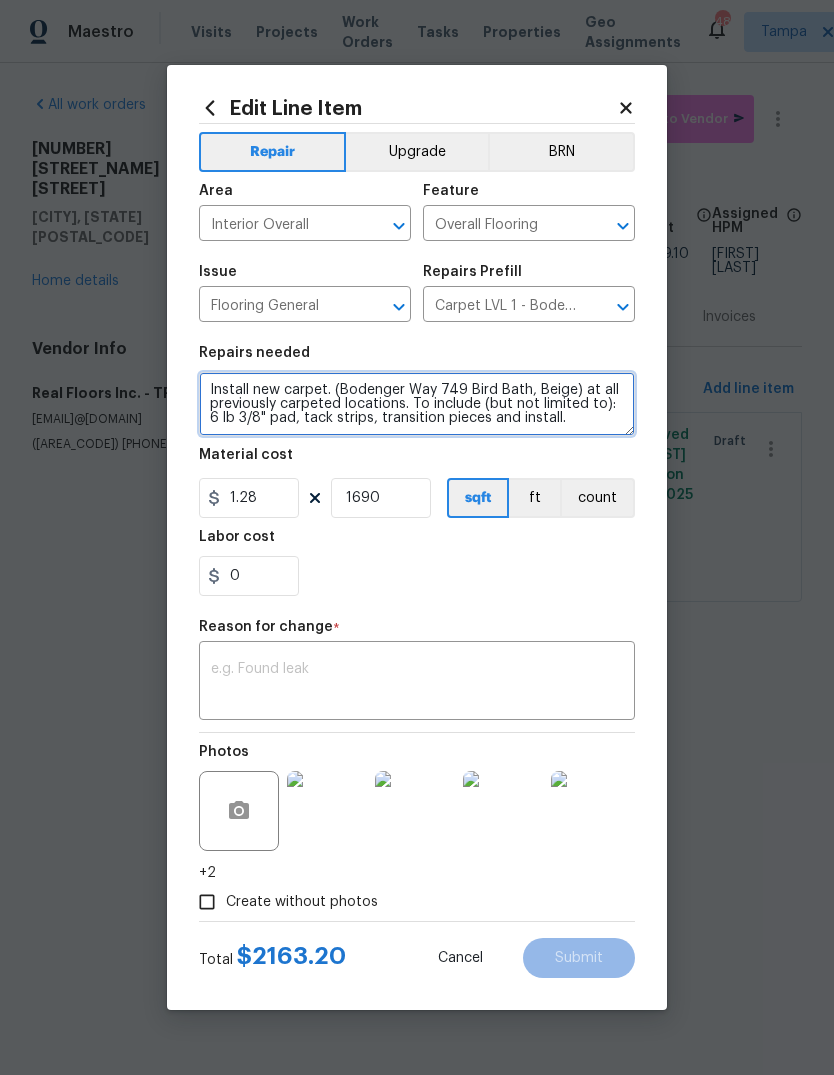 click on "Install new carpet. (Bodenger Way 749 Bird Bath, Beige) at all previously carpeted locations. To include (but not limited to): 6 lb 3/8" pad, tack strips, transition pieces and install." at bounding box center (417, 404) 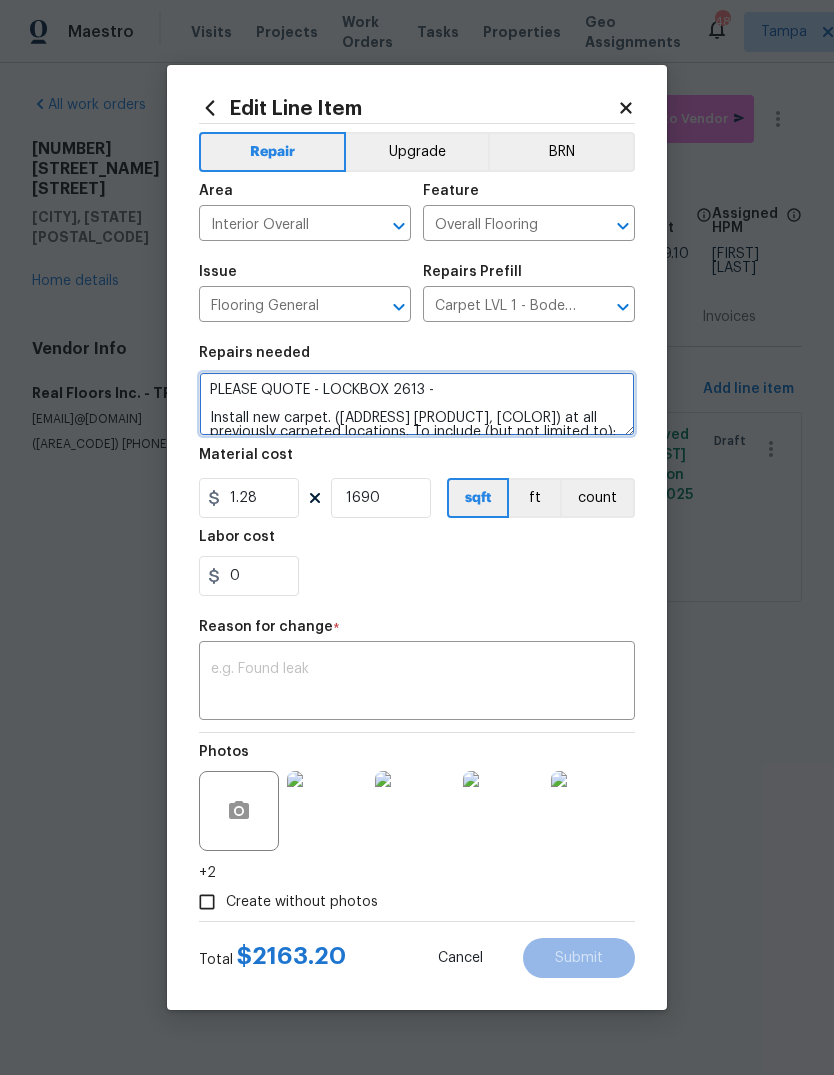 click on "PLEASE QUOTE - LOCKBOX 2613 -
Install new carpet. (Bodenger Way 749 Bird Bath, Beige) at all previously carpeted locations. To include (but not limited to): 6 lb 3/8" pad, tack strips, transition pieces and install." at bounding box center (417, 404) 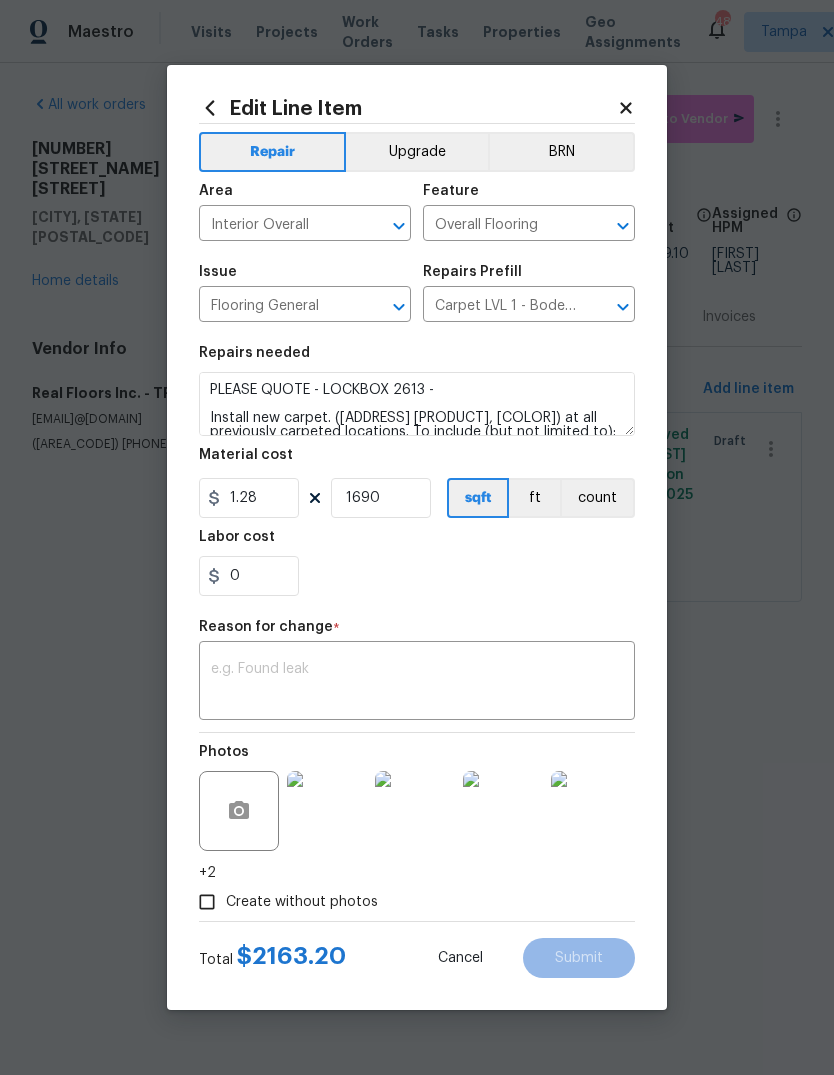 click on "Repairs needed" at bounding box center [417, 359] 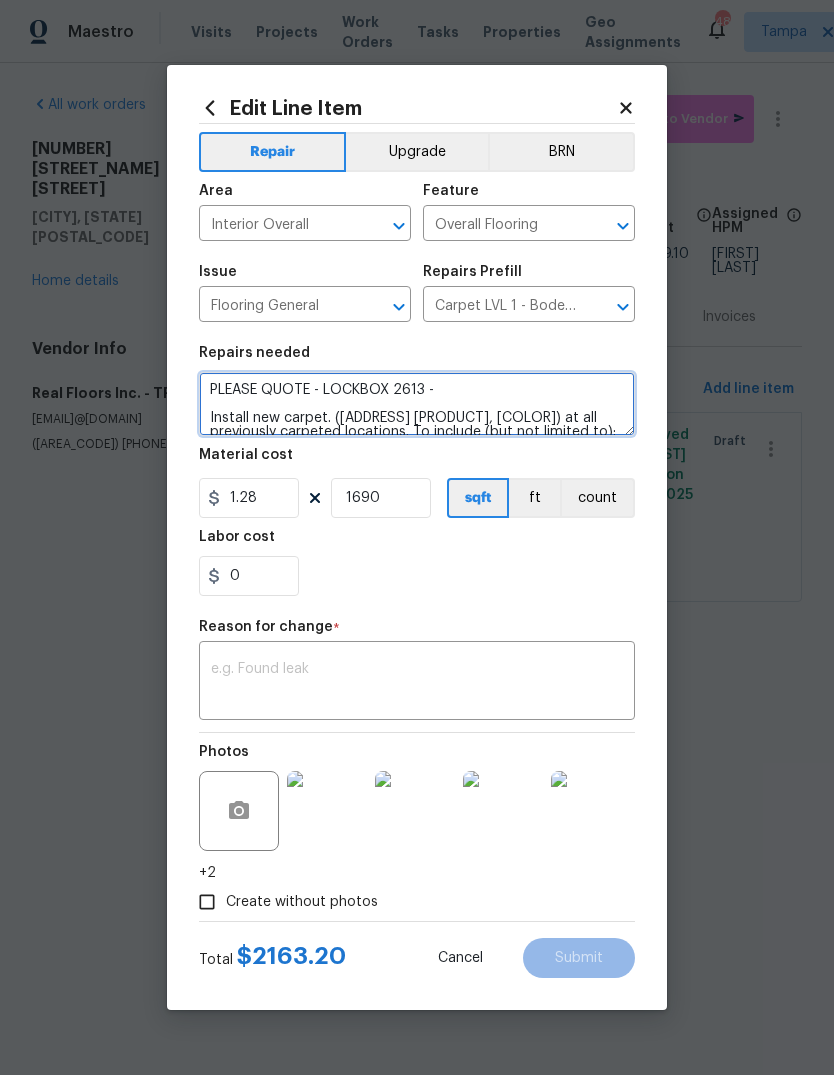 click on "PLEASE QUOTE - LOCKBOX 2613 -
Install new carpet. (Bodenger Way 749 Bird Bath, Beige) at all previously carpeted locations. To include (but not limited to): 6 lb 3/8" pad, tack strips, transition pieces and install." at bounding box center [417, 404] 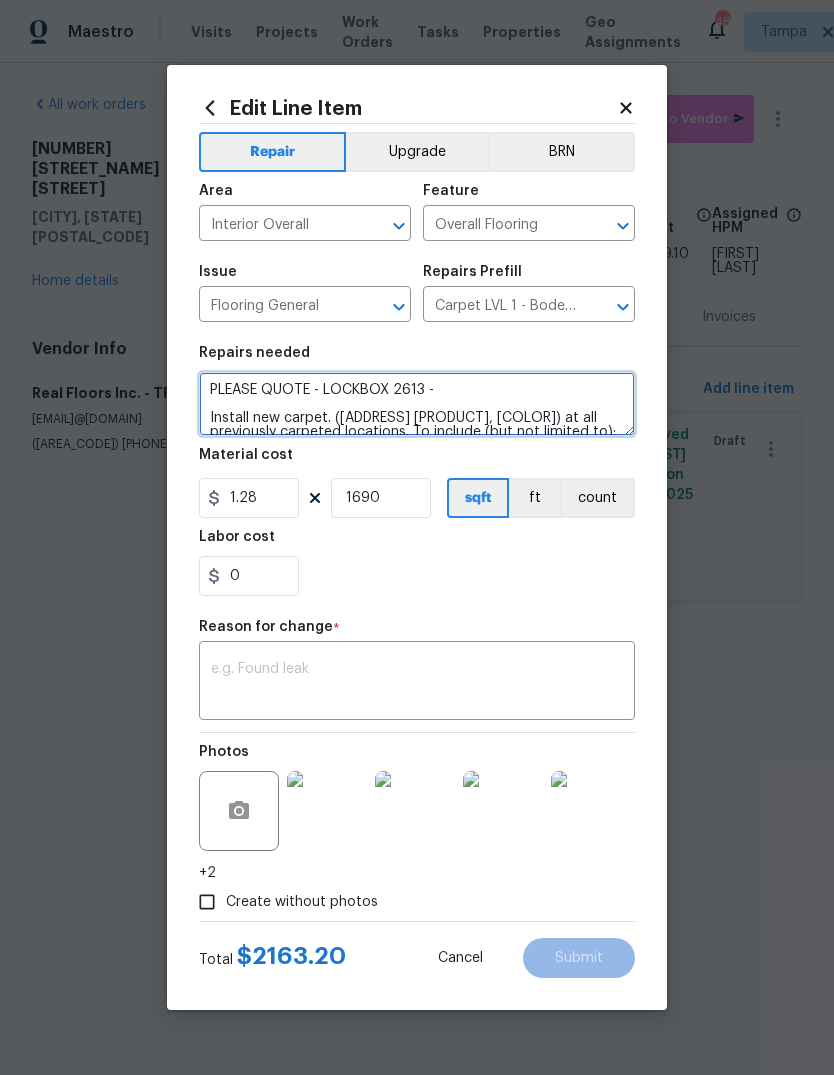 paste on "- Sheet Vinyl in front bonus room. Kitchen. Living. Hallway.
- Carpet in Bedrooms." 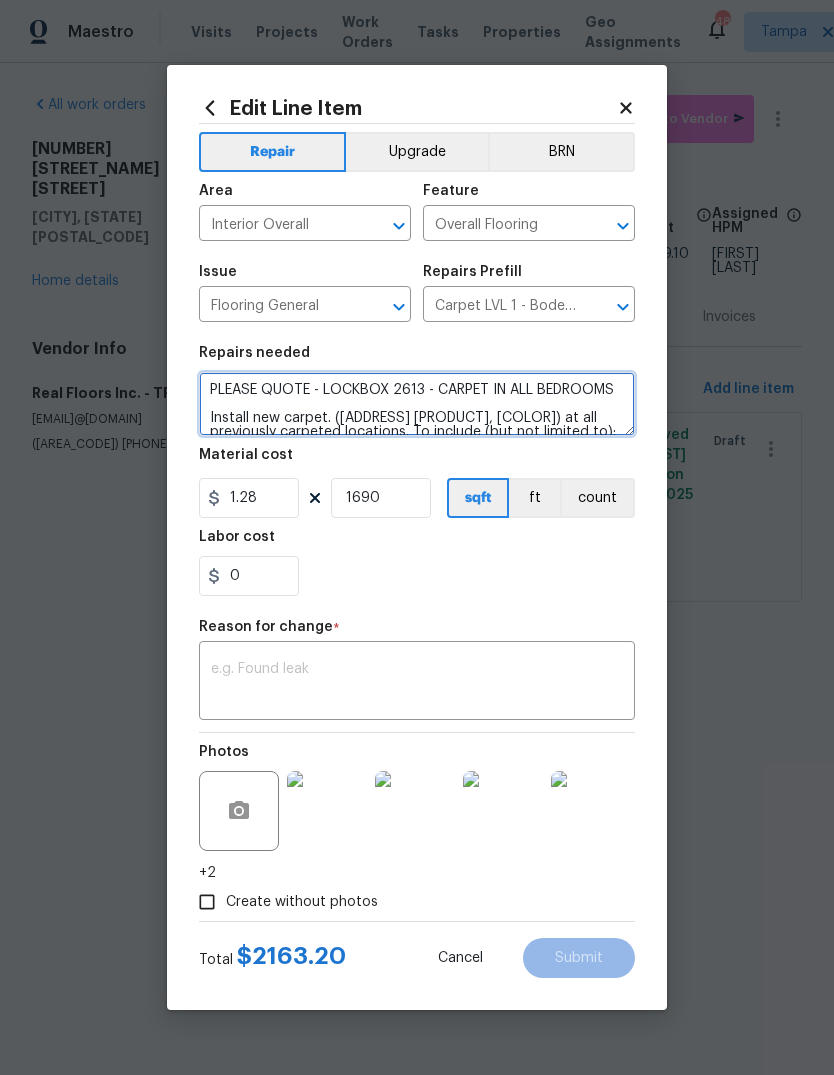 type on "PLEASE QUOTE - LOCKBOX 2613 - CARPET IN ALL BEDROOMS
Install new carpet. (Bodenger Way 749 Bird Bath, Beige) at all previously carpeted locations. To include (but not limited to): 6 lb 3/8" pad, tack strips, transition pieces and install." 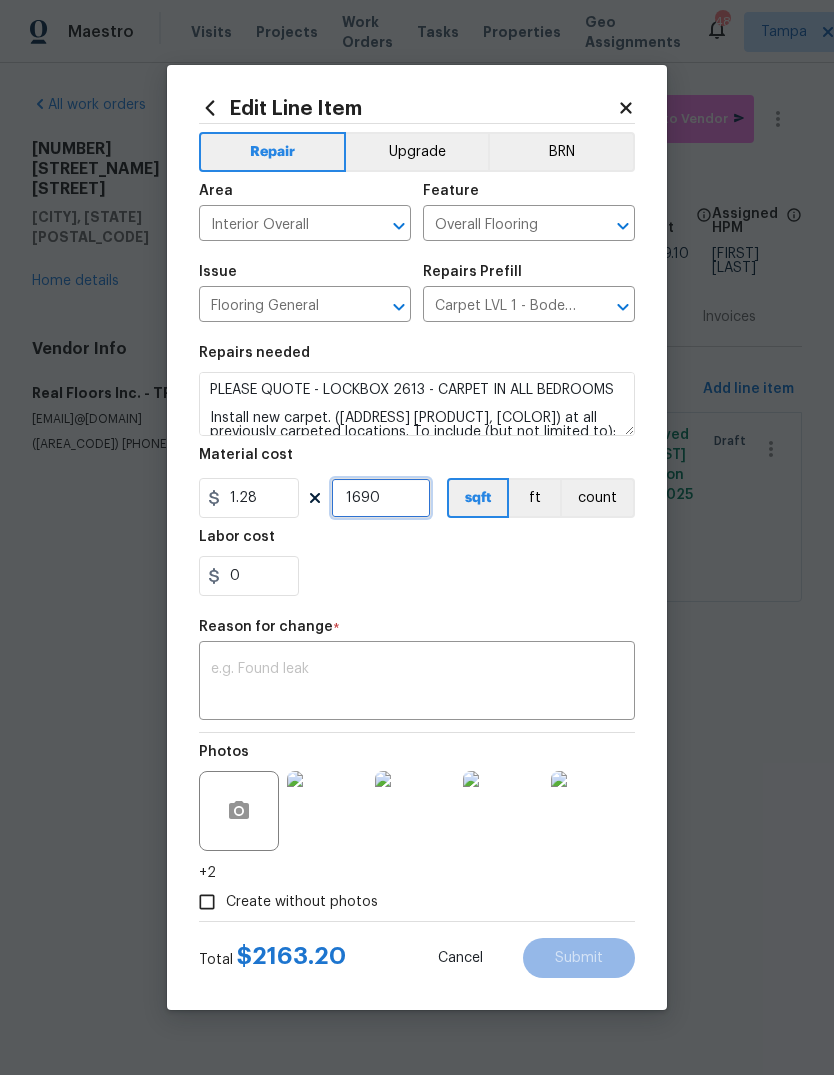 click on "1690" at bounding box center (381, 498) 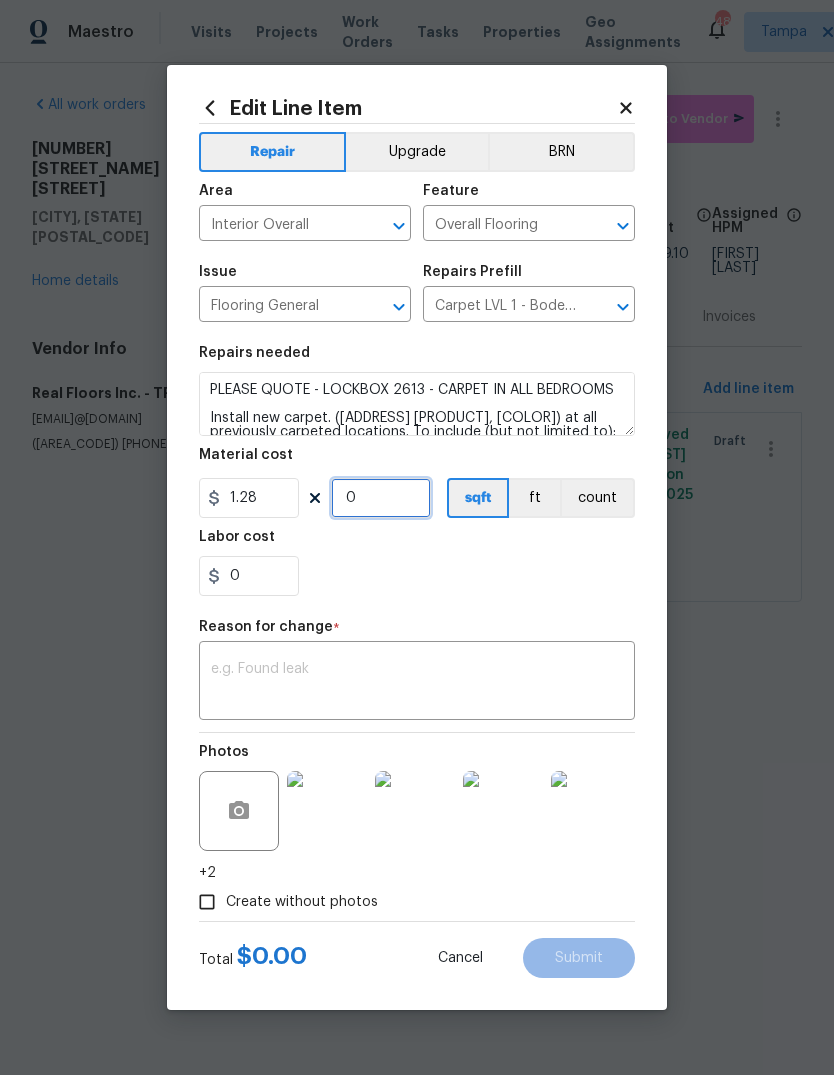 type on "1" 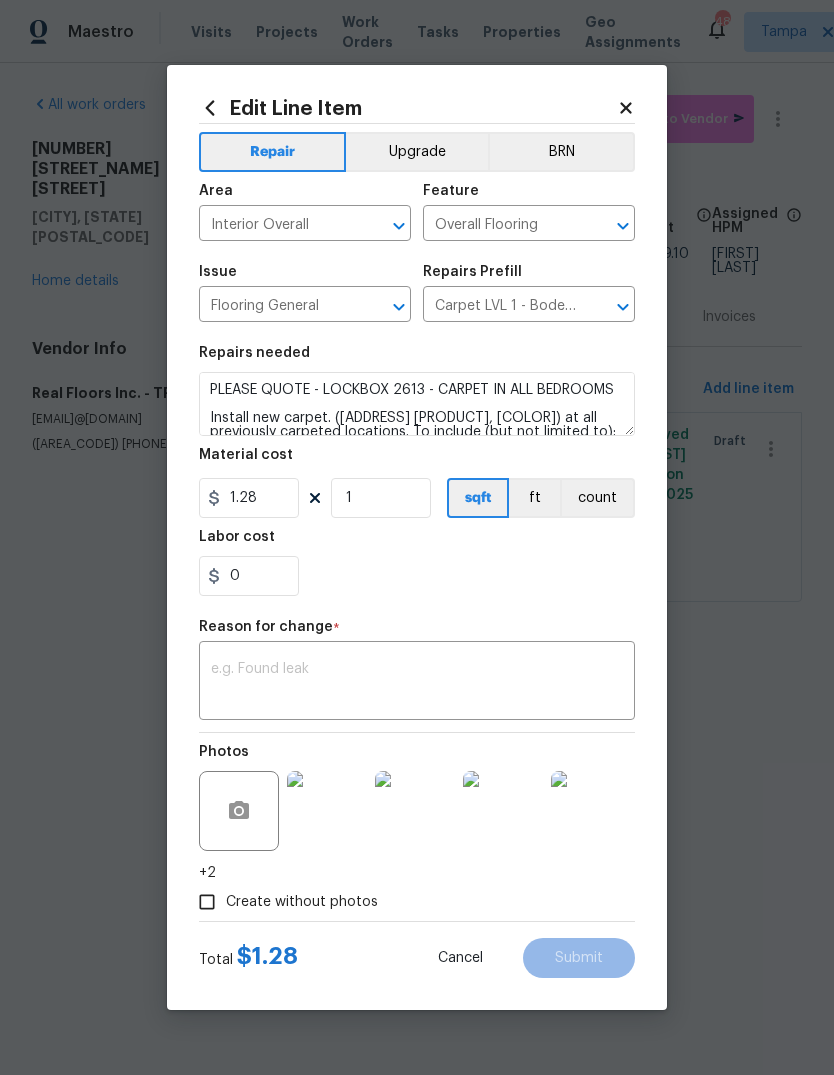 click at bounding box center [417, 683] 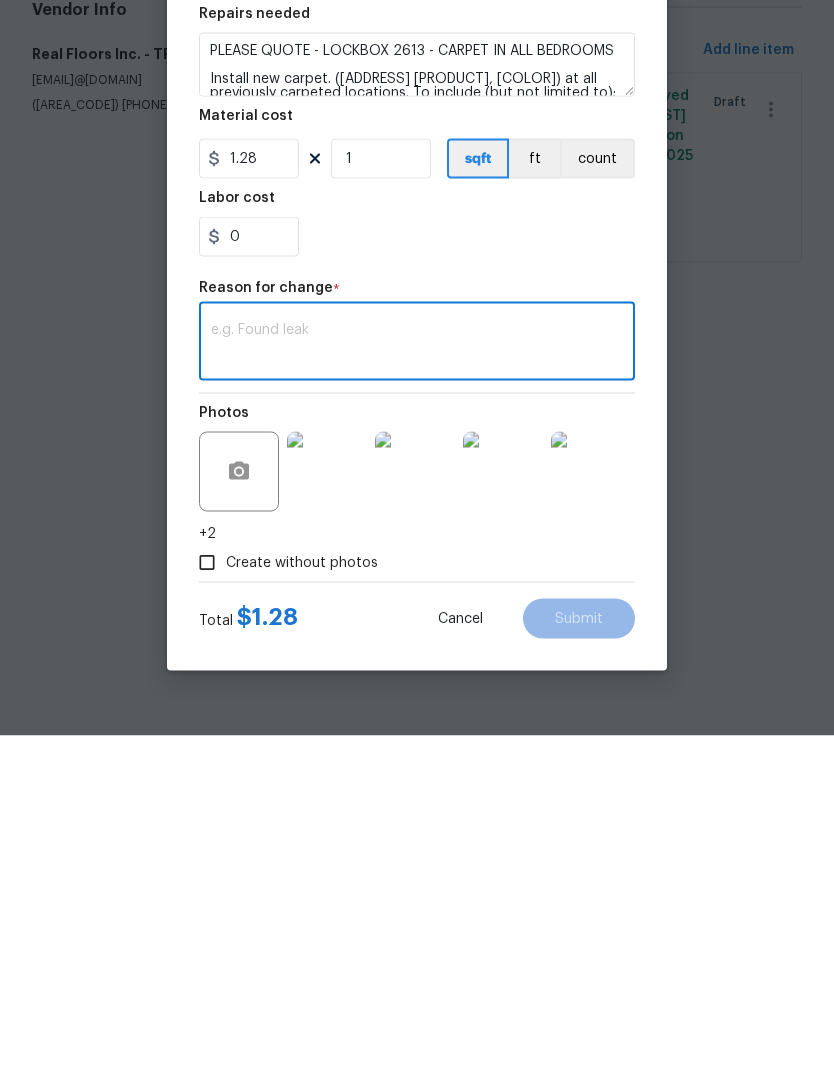 click at bounding box center (417, 683) 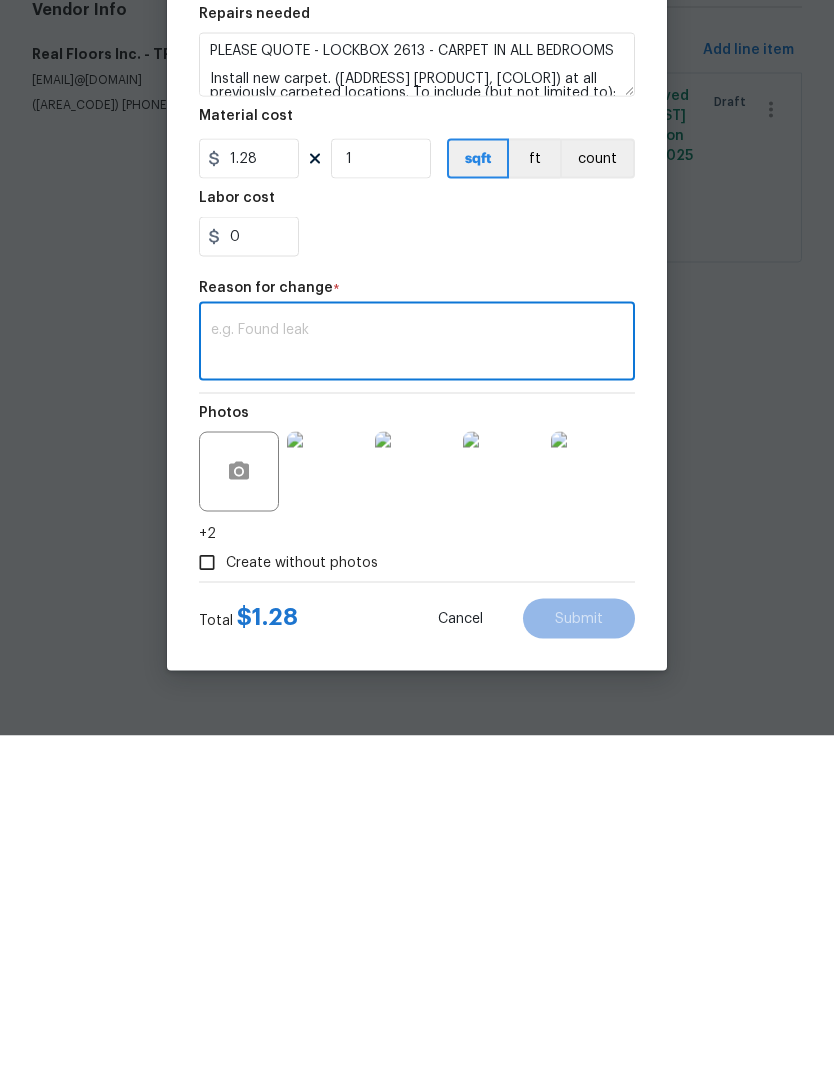 type on "1" 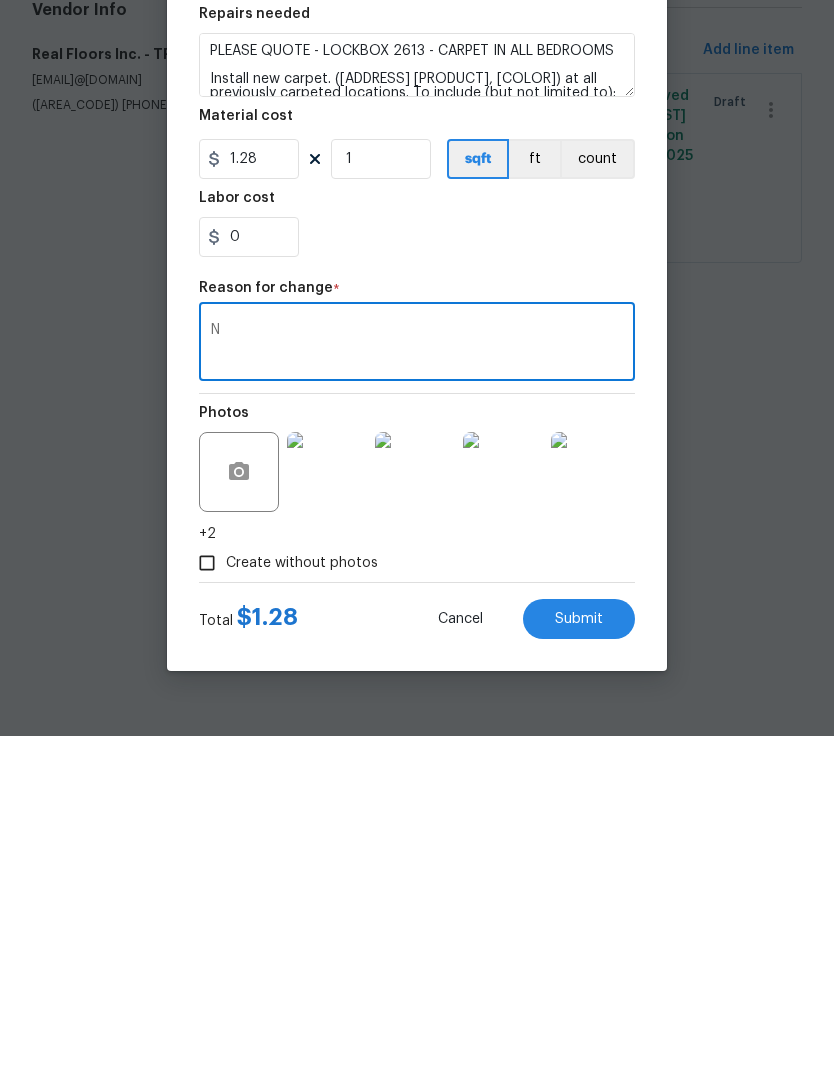 type on "N" 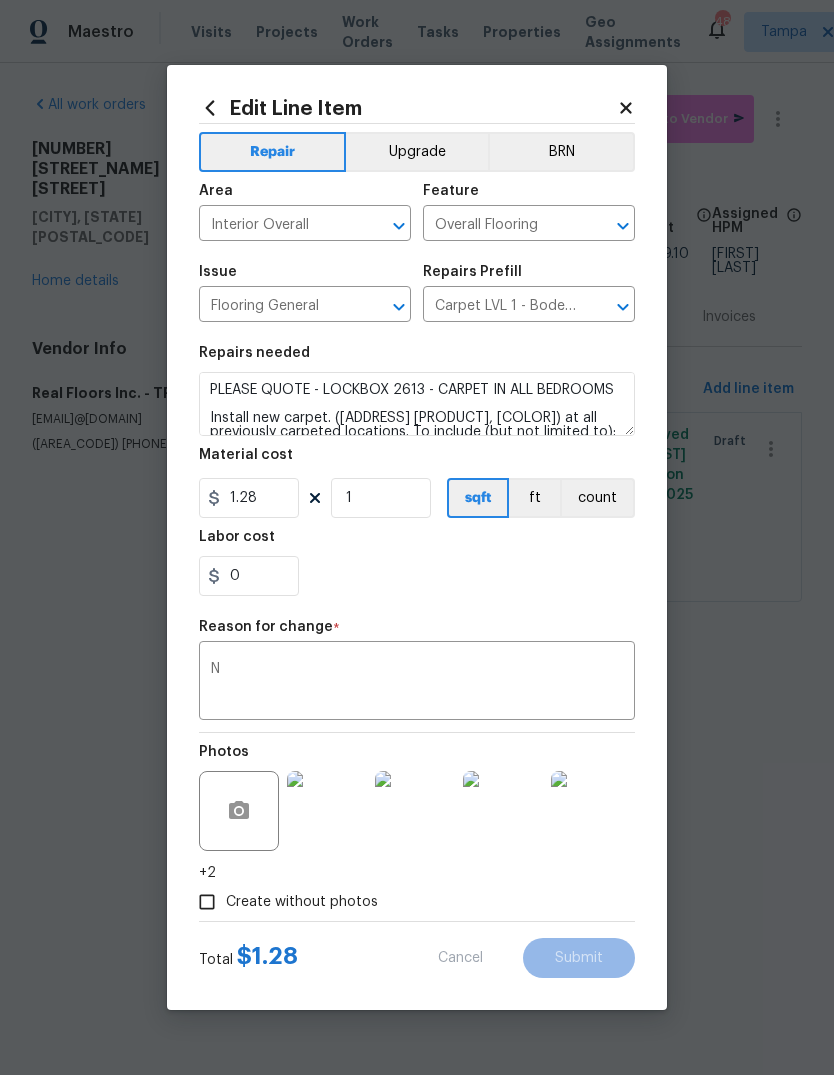 type on "Acquisition Scope: Maximum flooring repairs" 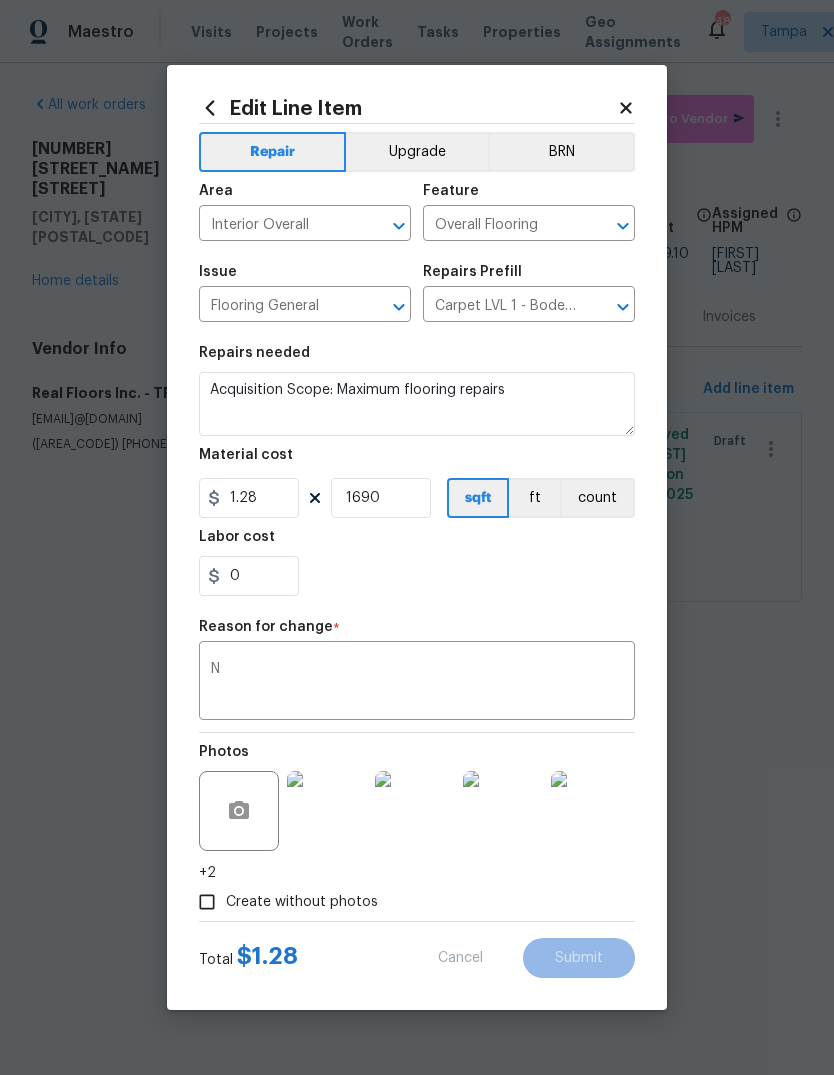 type on "Acquisition" 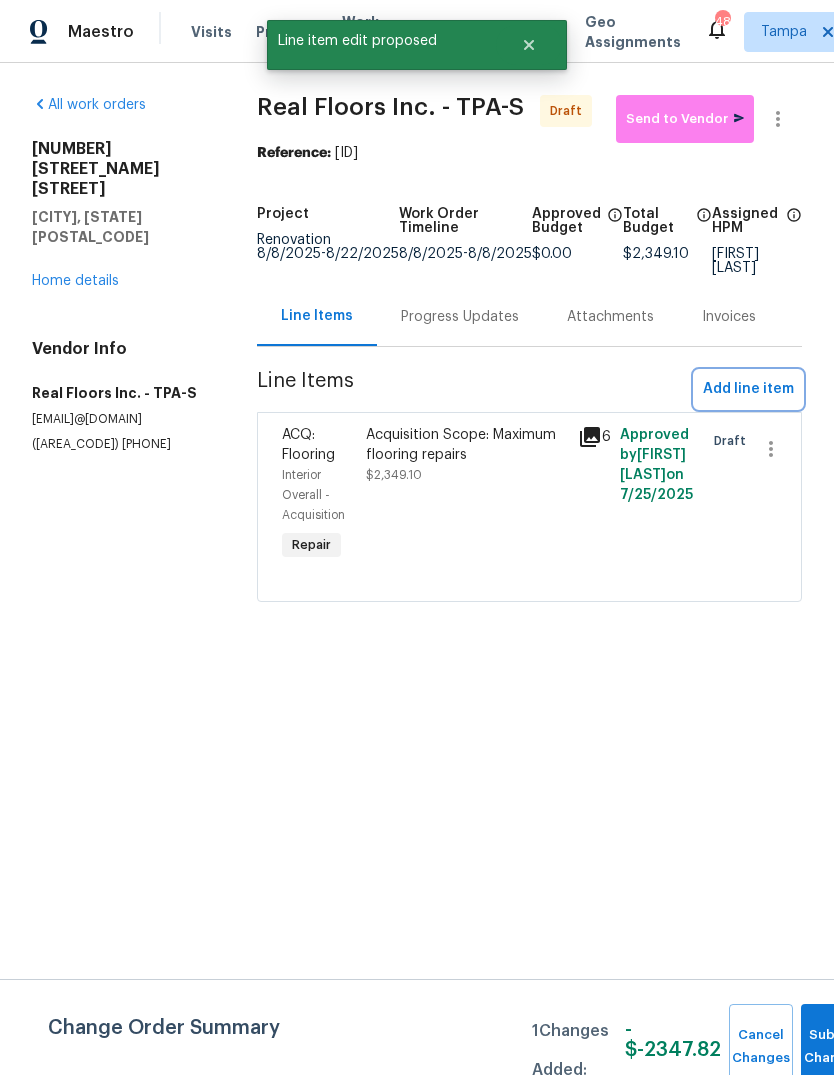 click on "Add line item" at bounding box center [748, 389] 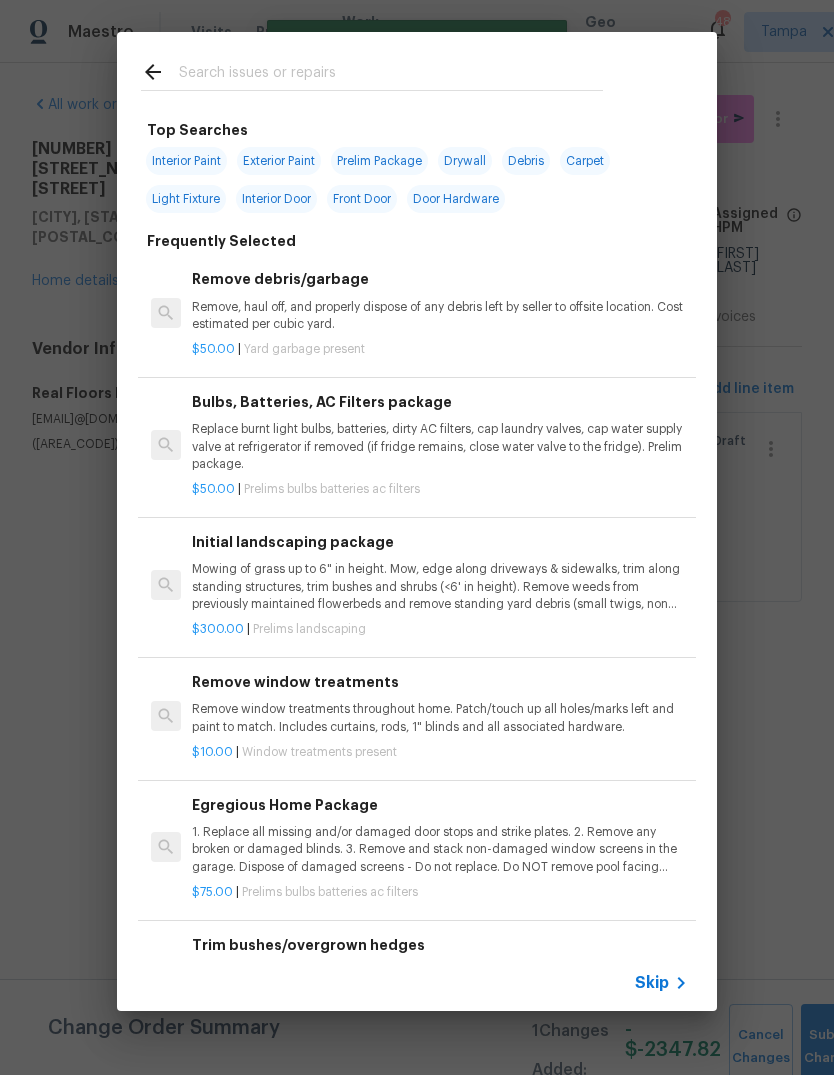 click at bounding box center (372, 71) 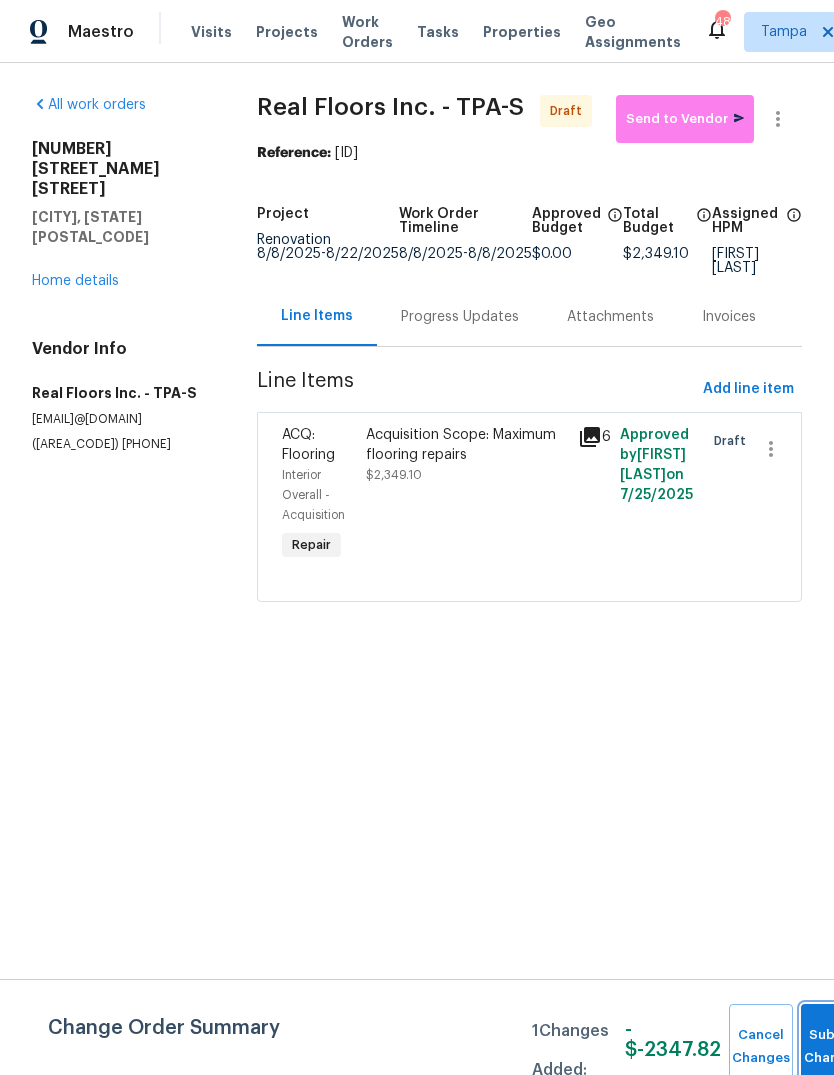 click on "Submit Changes" at bounding box center (833, 1047) 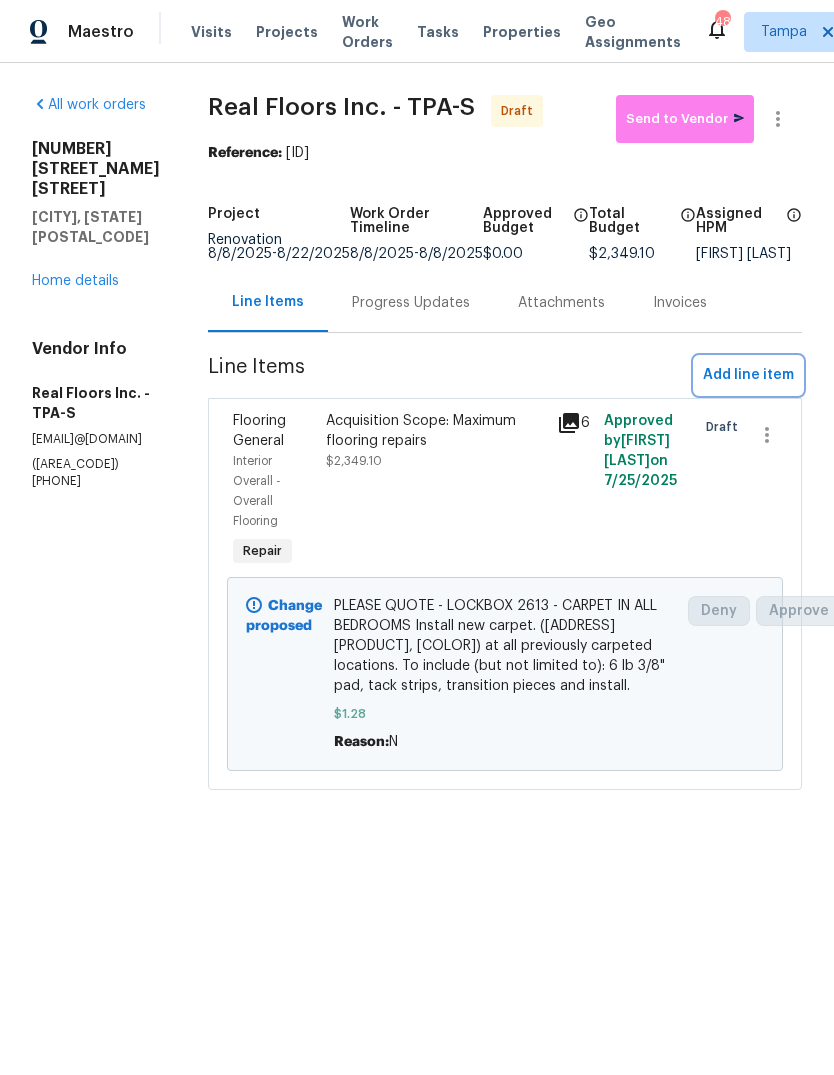 click on "Add line item" at bounding box center [748, 375] 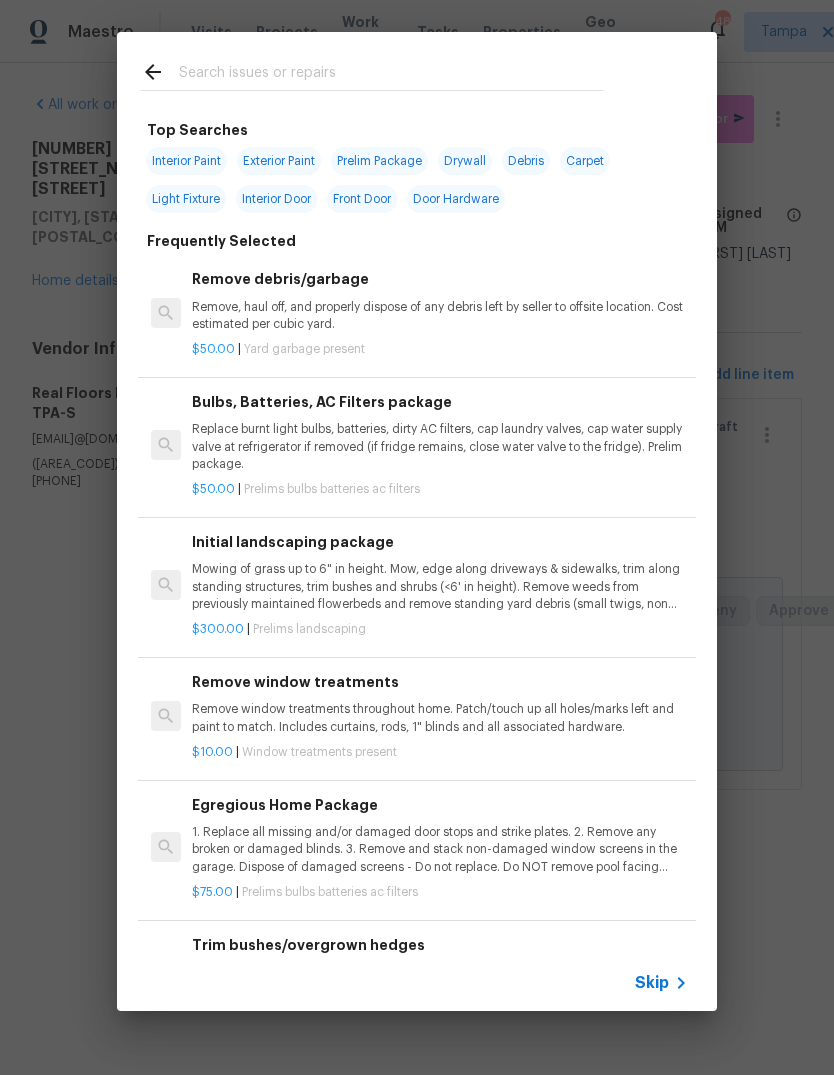 click at bounding box center (391, 75) 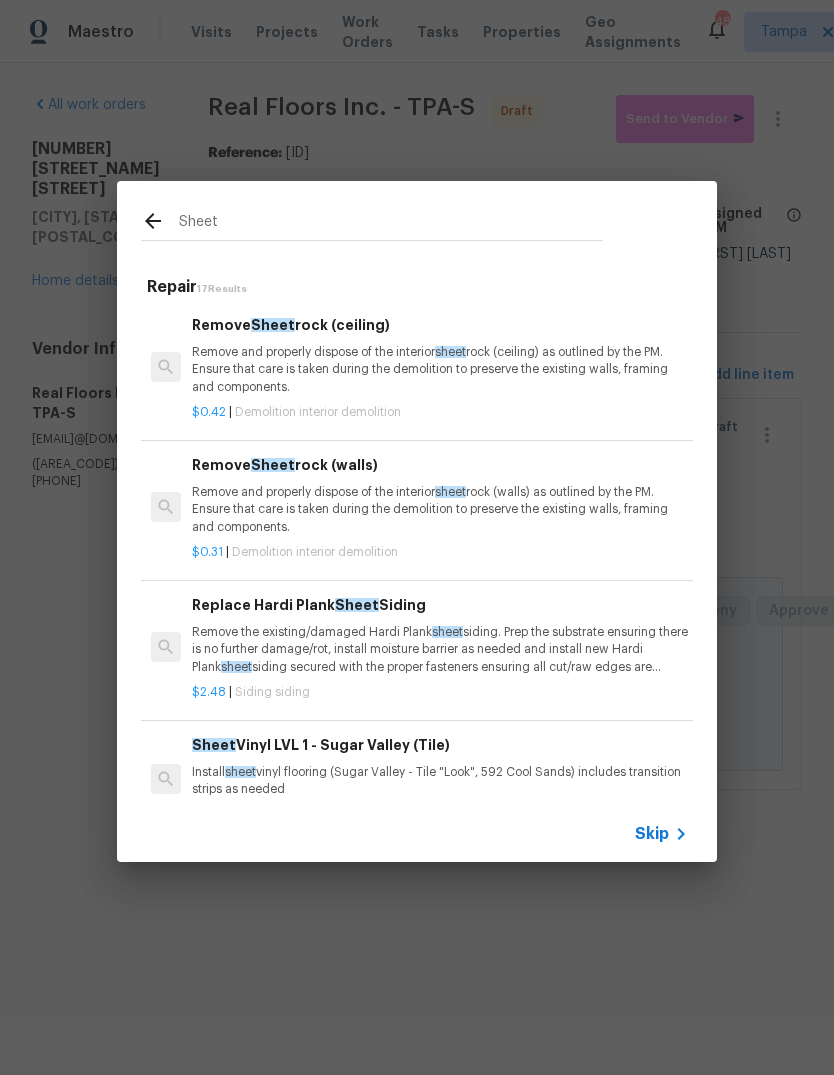 type on "Sheet" 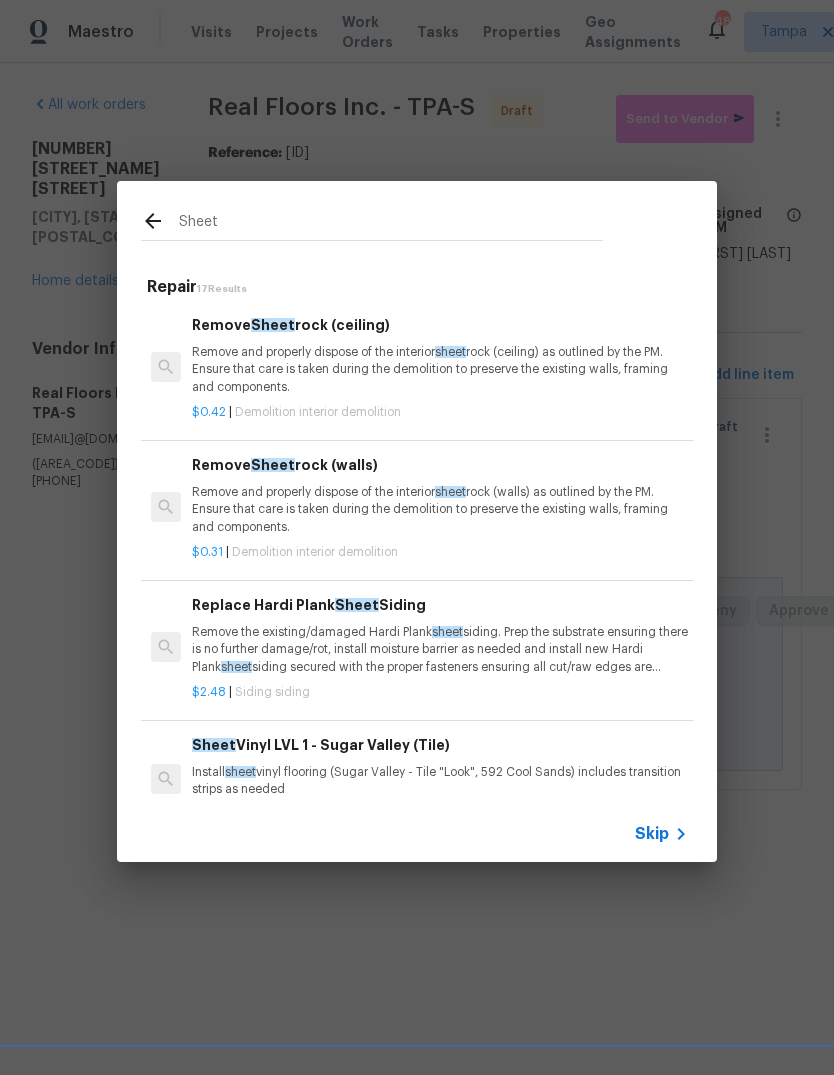 click 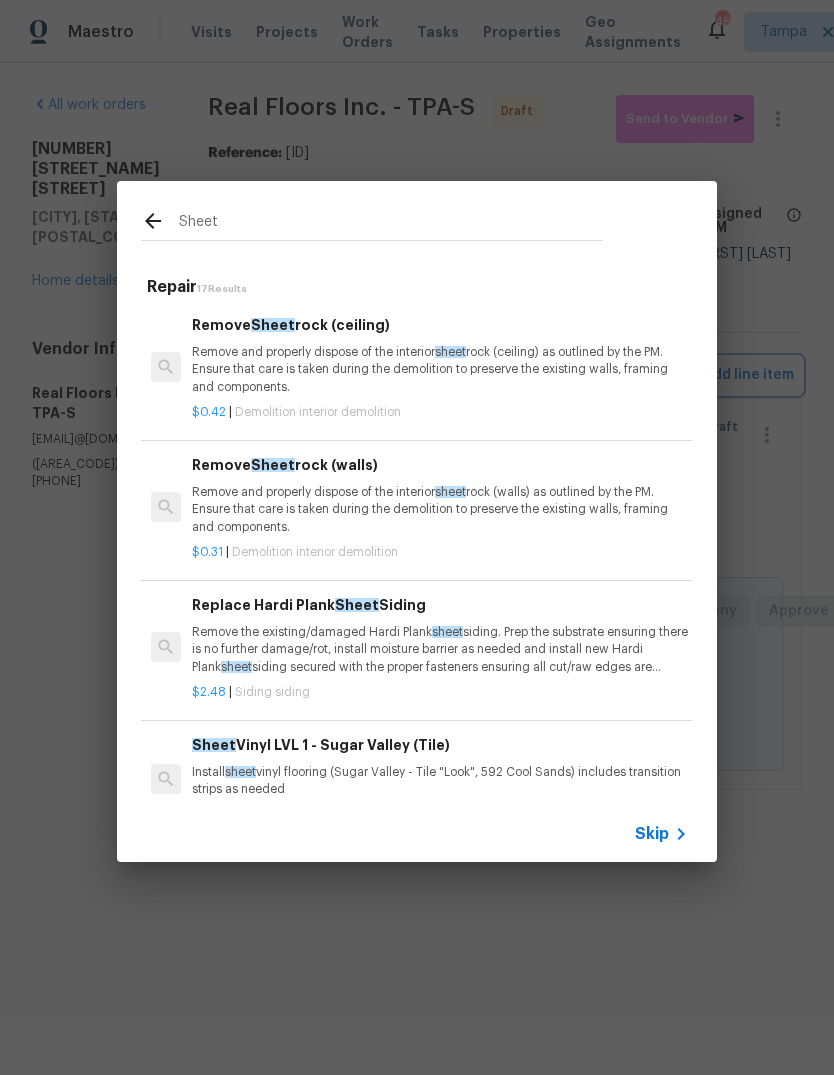 type 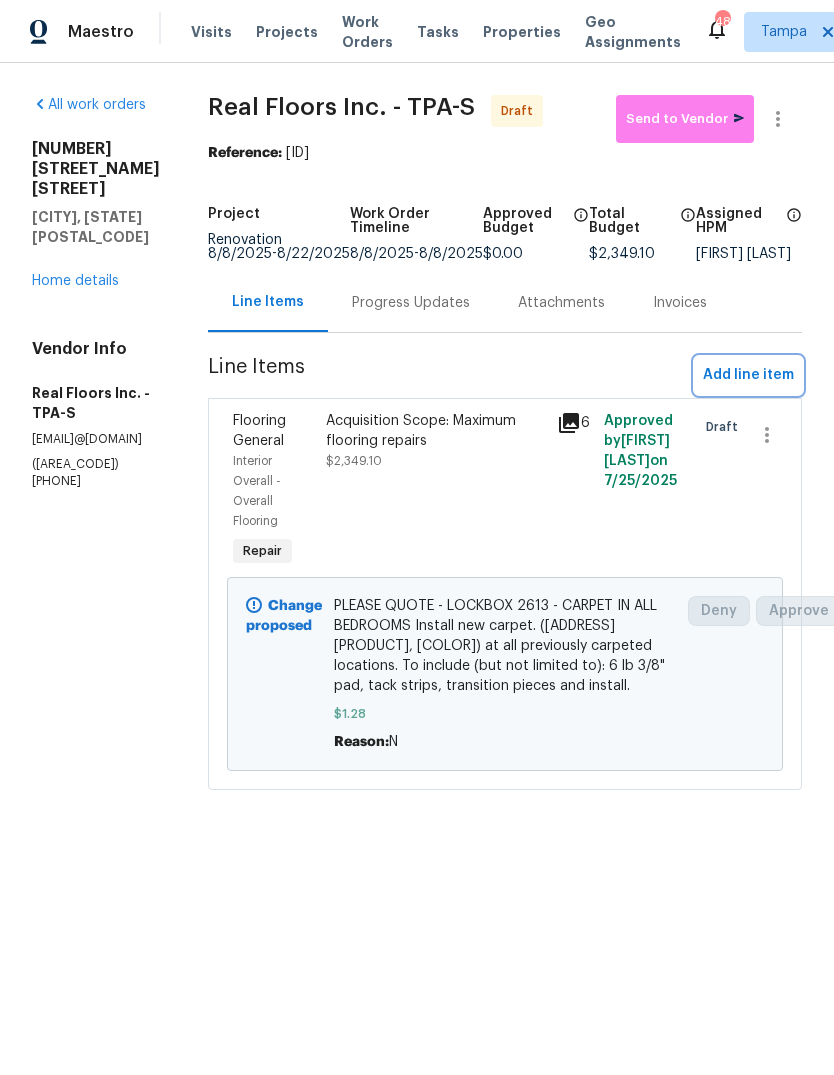 click on "Add line item" at bounding box center [748, 375] 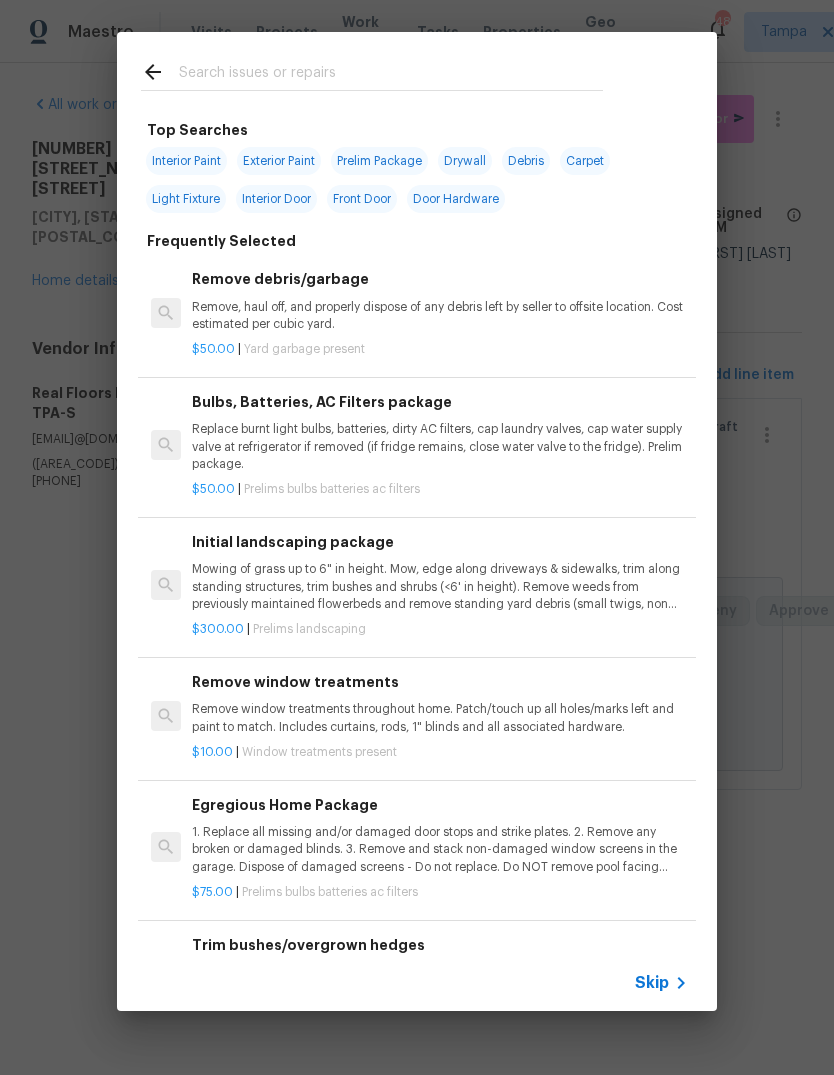 click on "Skip" at bounding box center [652, 983] 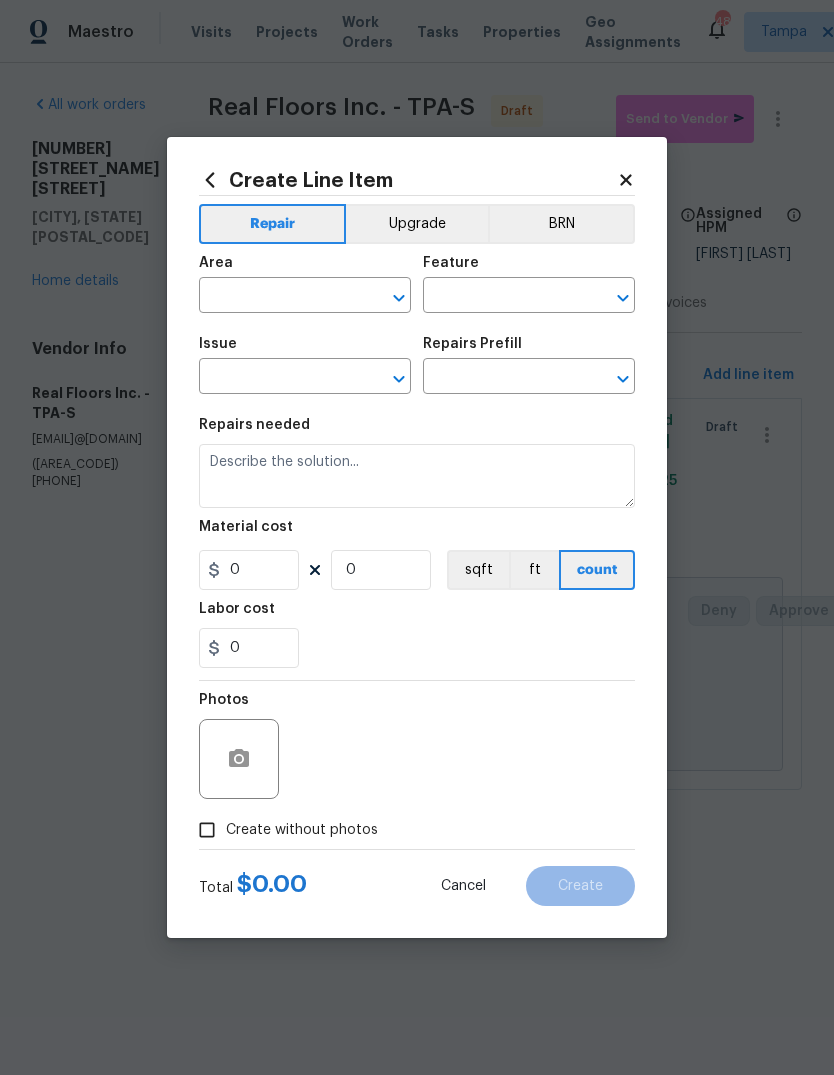click at bounding box center (277, 297) 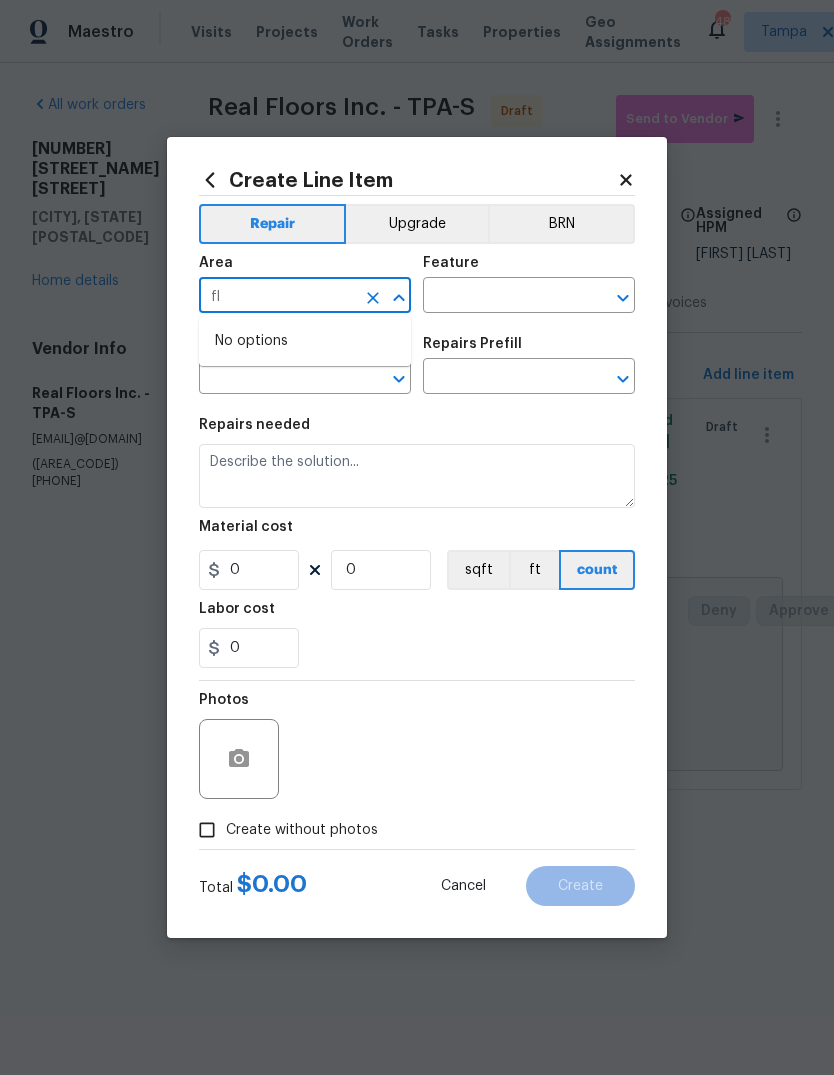 type on "f" 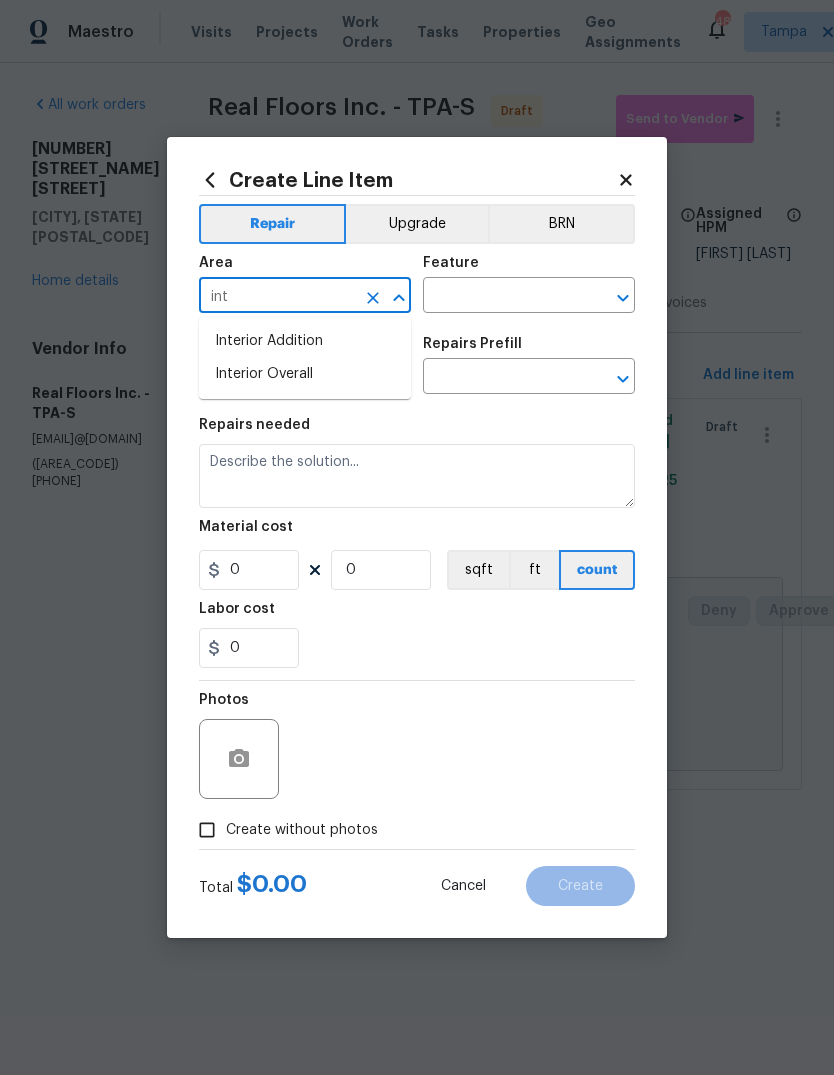 click on "Interior Overall" at bounding box center [305, 374] 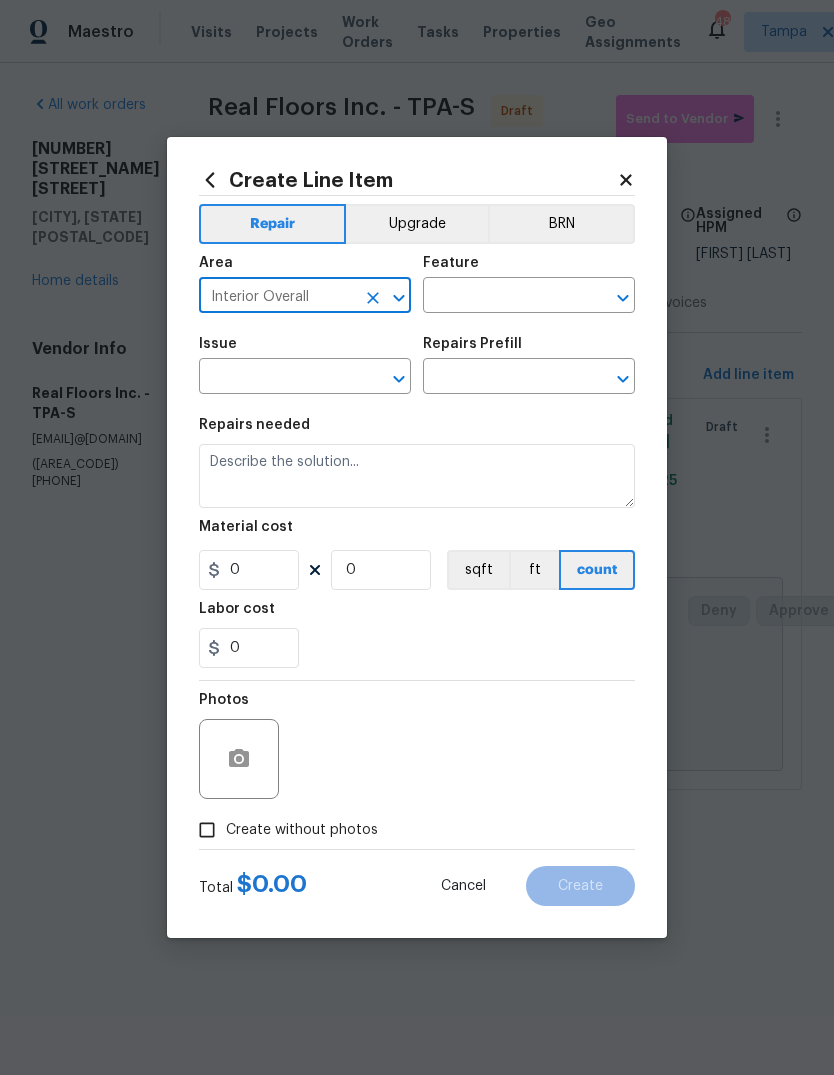 click at bounding box center (501, 297) 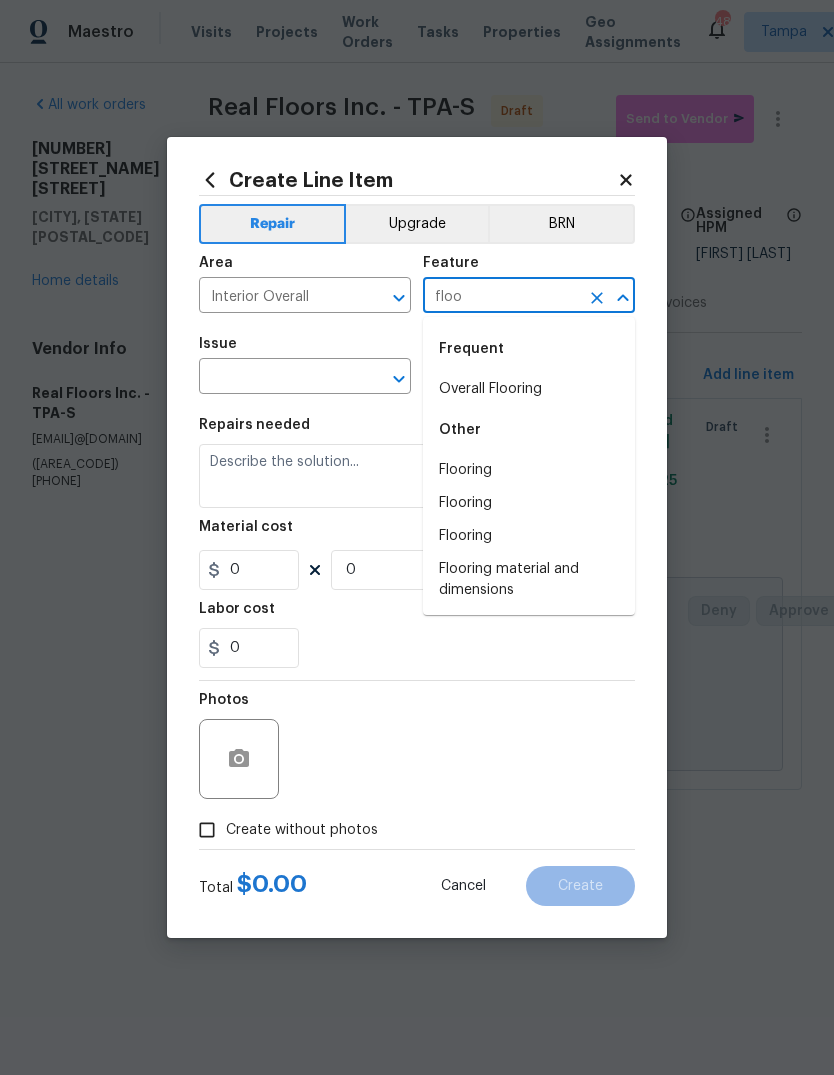 click on "Overall Flooring" at bounding box center [529, 389] 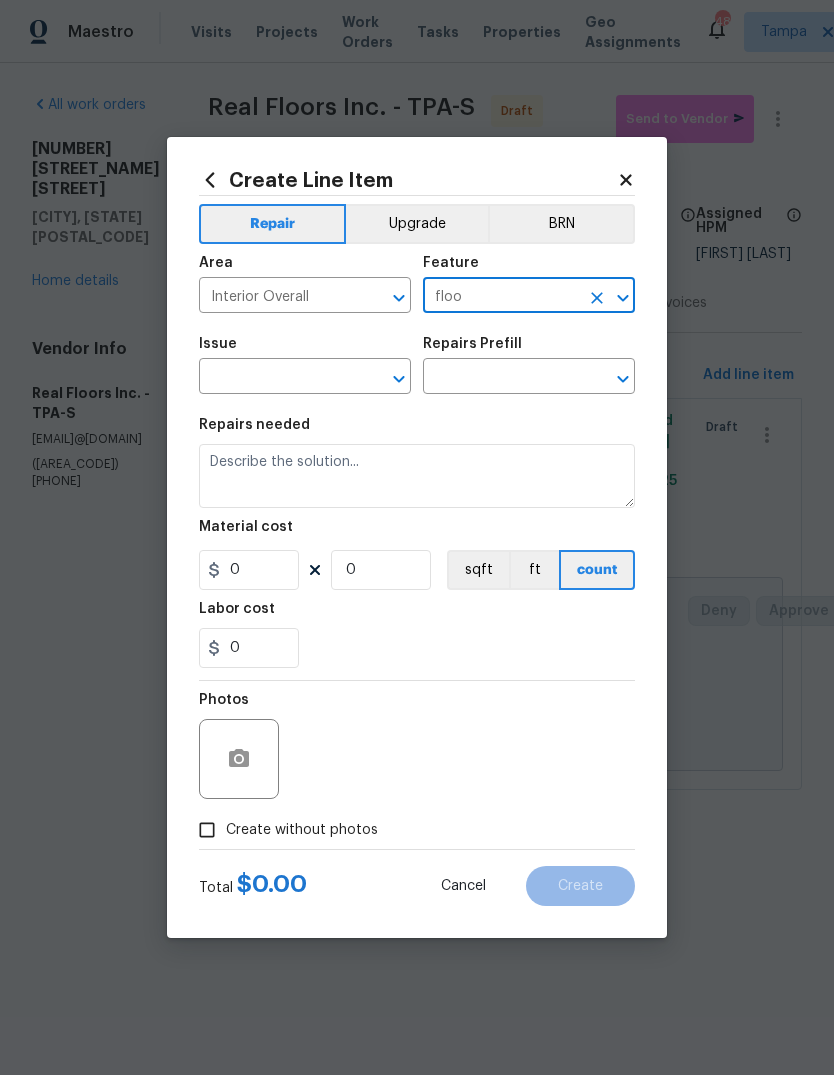 type on "Overall Flooring" 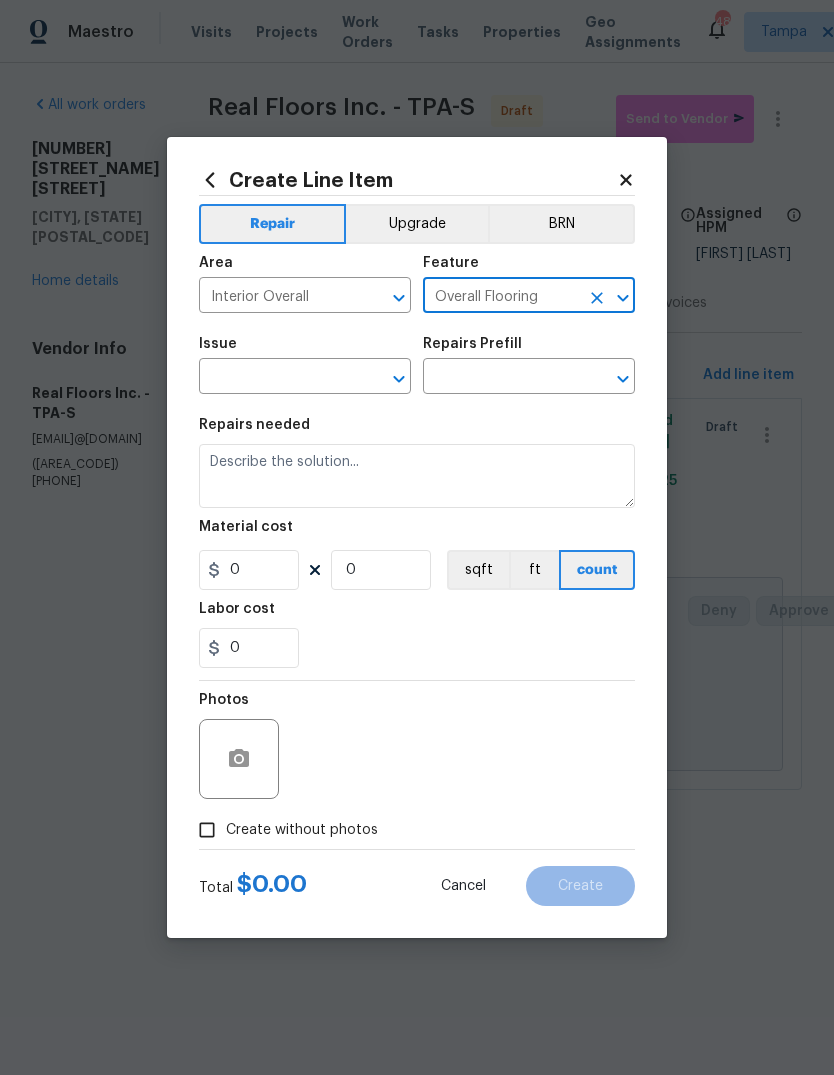 click at bounding box center [277, 378] 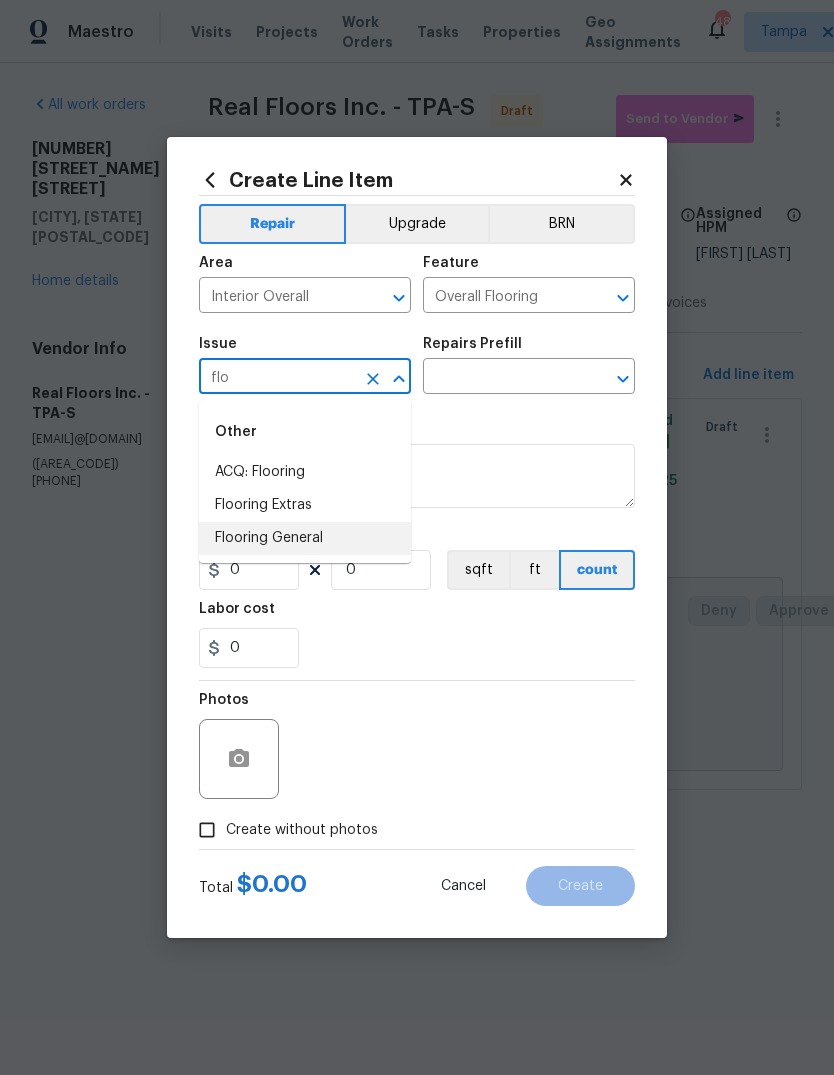 click on "Flooring General" at bounding box center (305, 538) 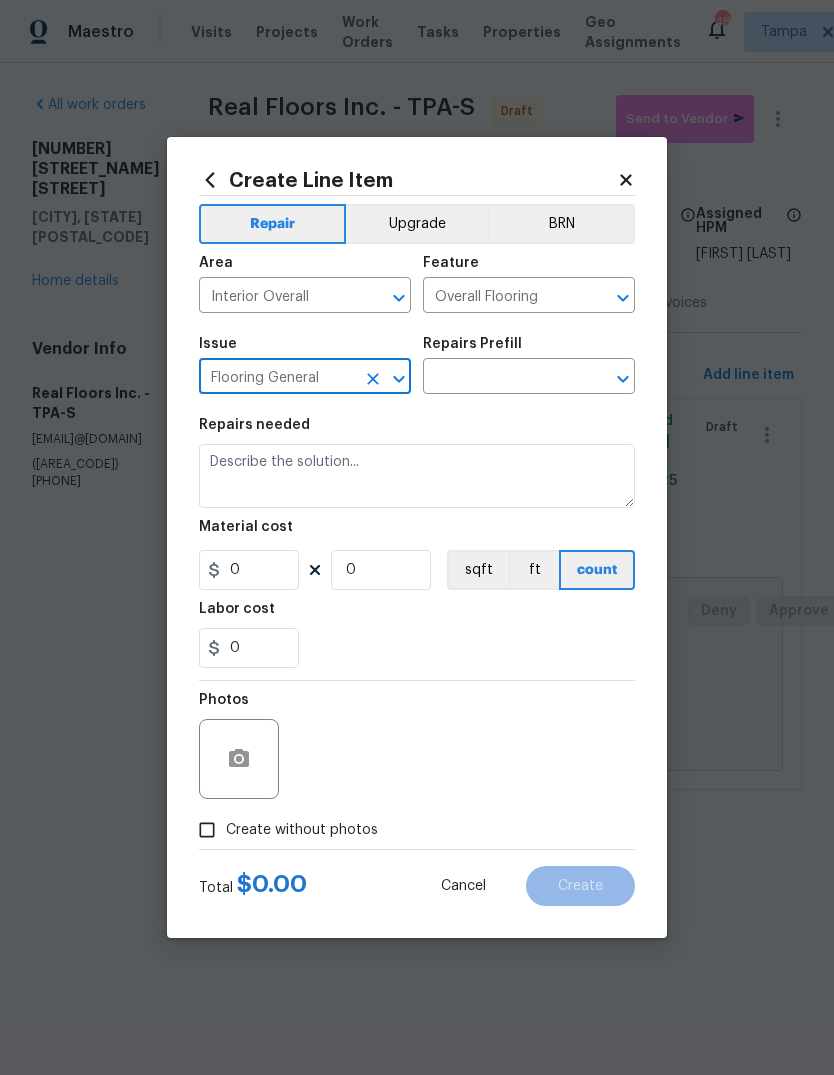 click at bounding box center [501, 378] 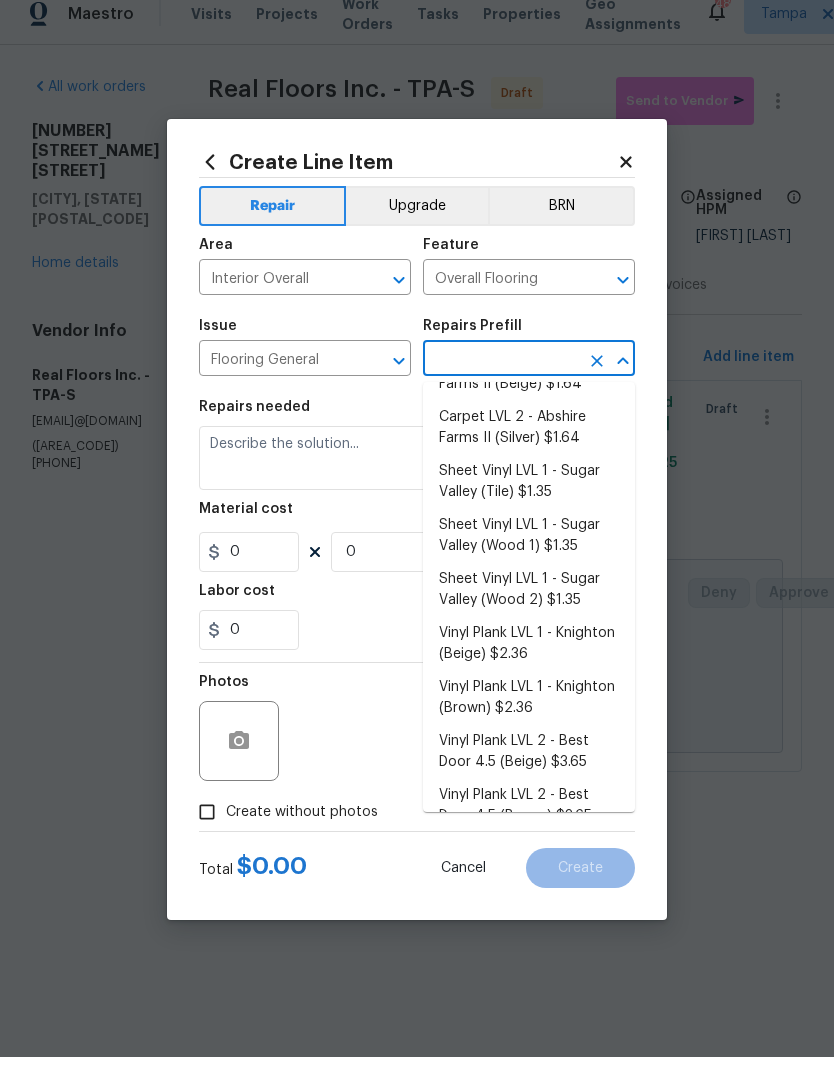 scroll, scrollTop: 150, scrollLeft: 0, axis: vertical 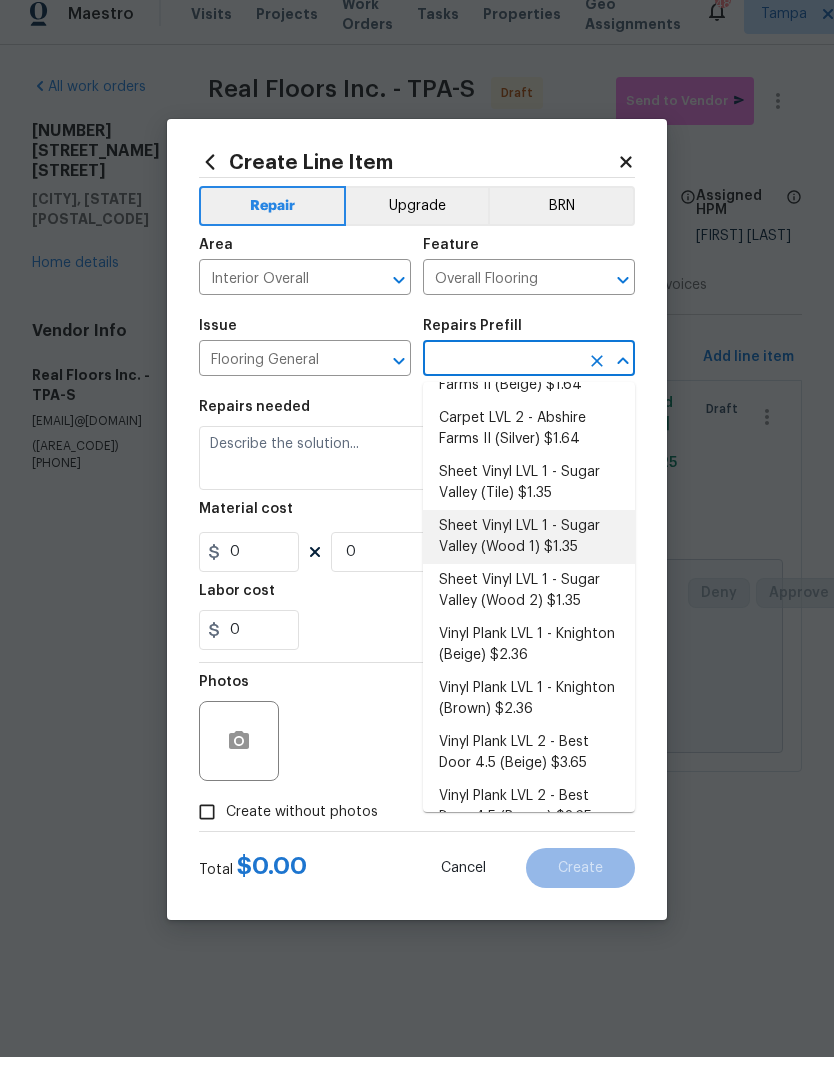 click on "Sheet Vinyl LVL 1 - Sugar Valley (Wood 1) $1.35" at bounding box center (529, 555) 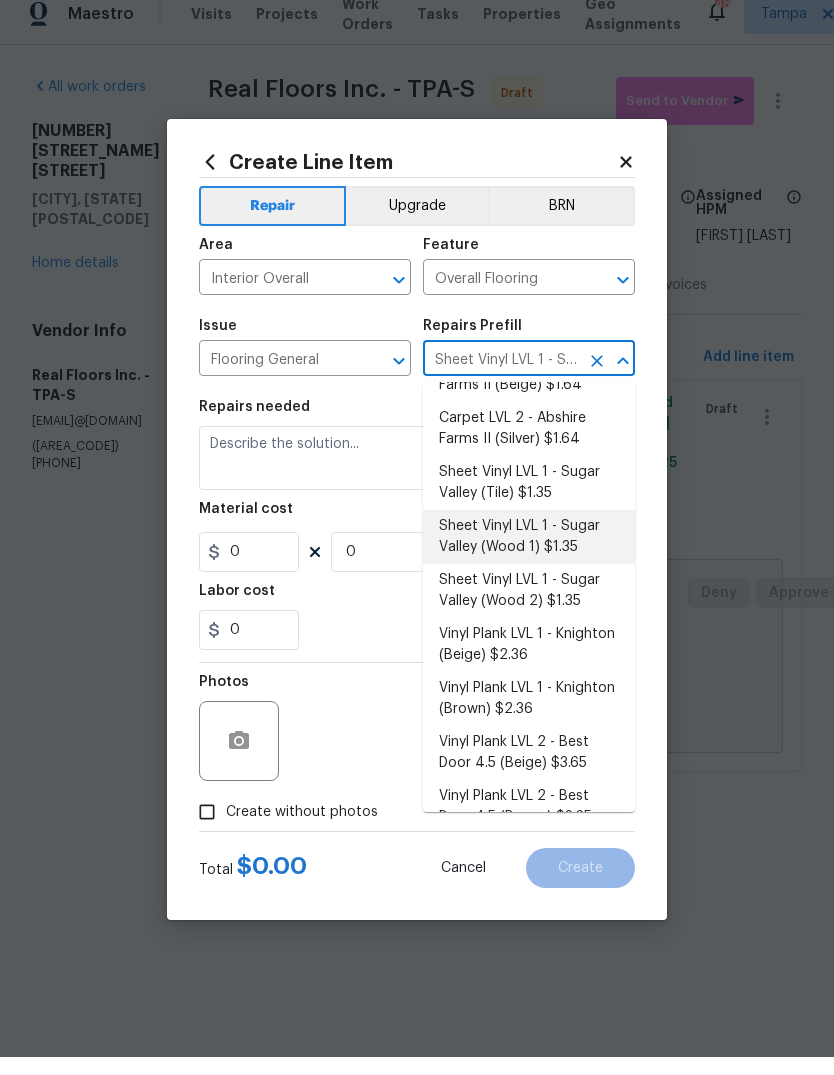 type 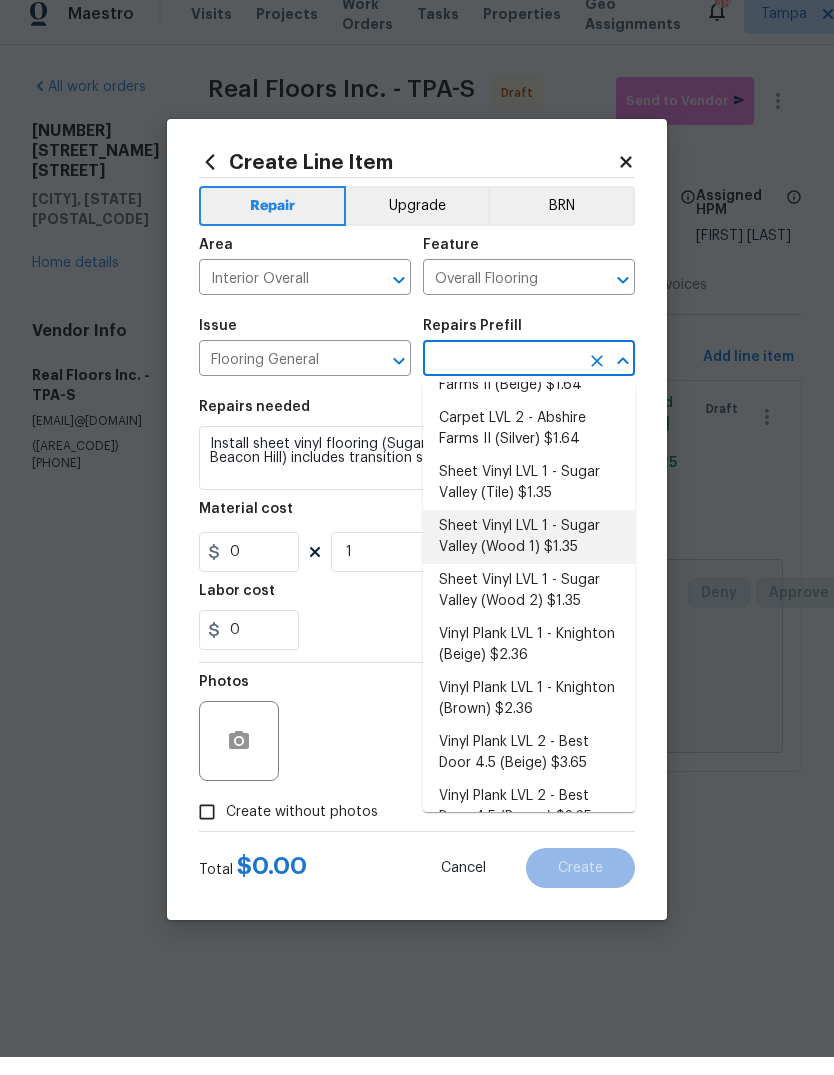 type on "Sheet Vinyl LVL 1 - Sugar Valley (Wood 1) $1.35" 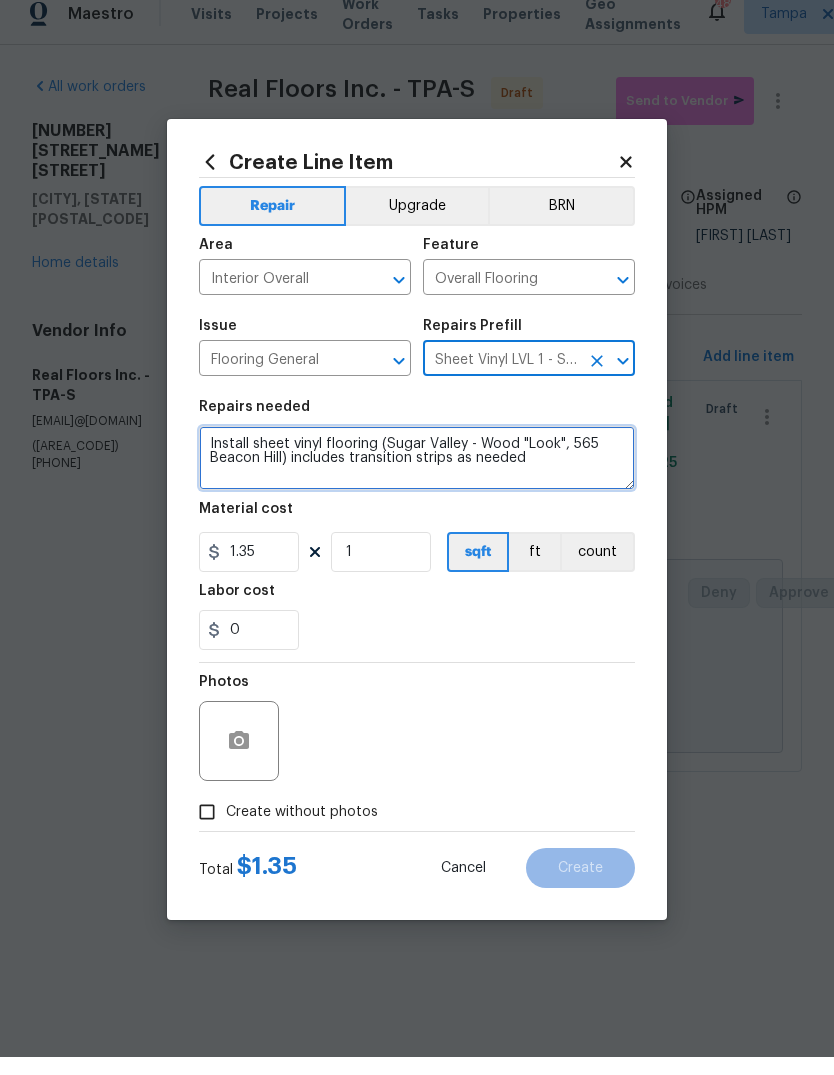 click on "Install sheet vinyl flooring (Sugar Valley - Wood "Look", 565 Beacon Hill) includes transition strips as needed" at bounding box center [417, 476] 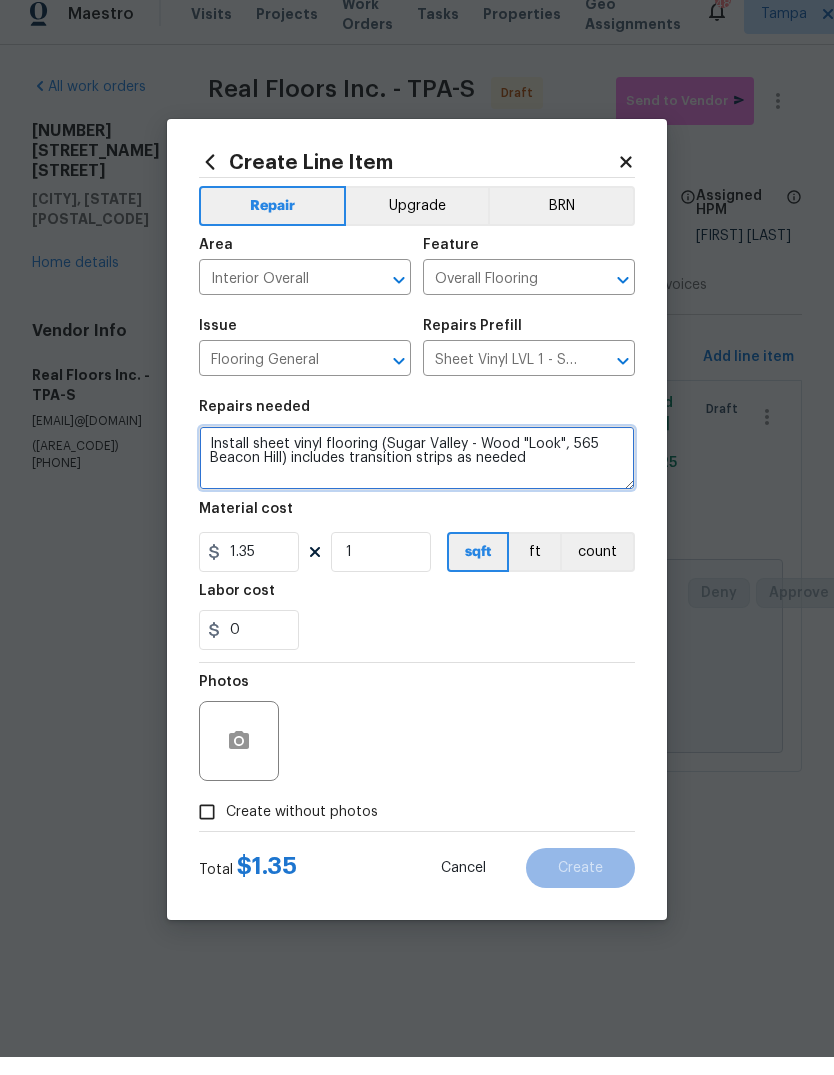 click on "Install sheet vinyl flooring (Sugar Valley - Wood "Look", 565 Beacon Hill) includes transition strips as needed" at bounding box center [417, 476] 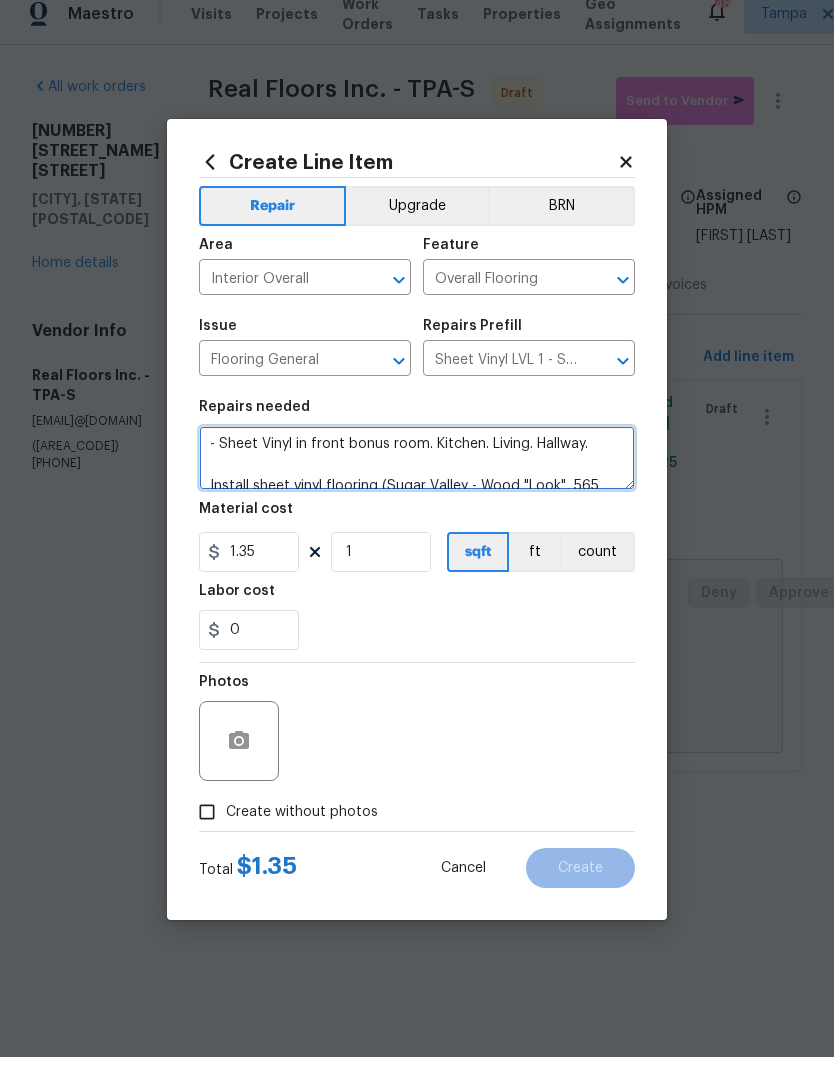 type on "- Sheet Vinyl in front bonus room. Kitchen. Living. Hallway.
Install sheet vinyl flooring (Sugar Valley - Wood "Look", 565 Beacon Hill) includes transition strips as needed" 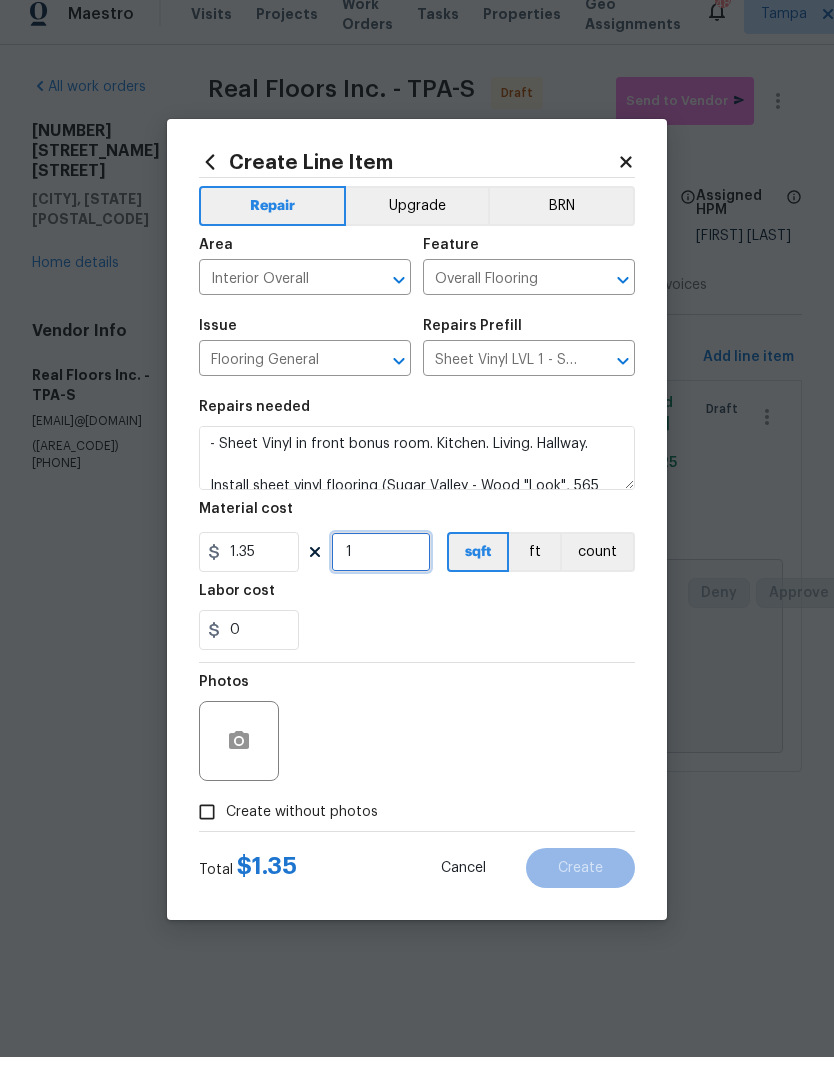 click on "1" at bounding box center (381, 570) 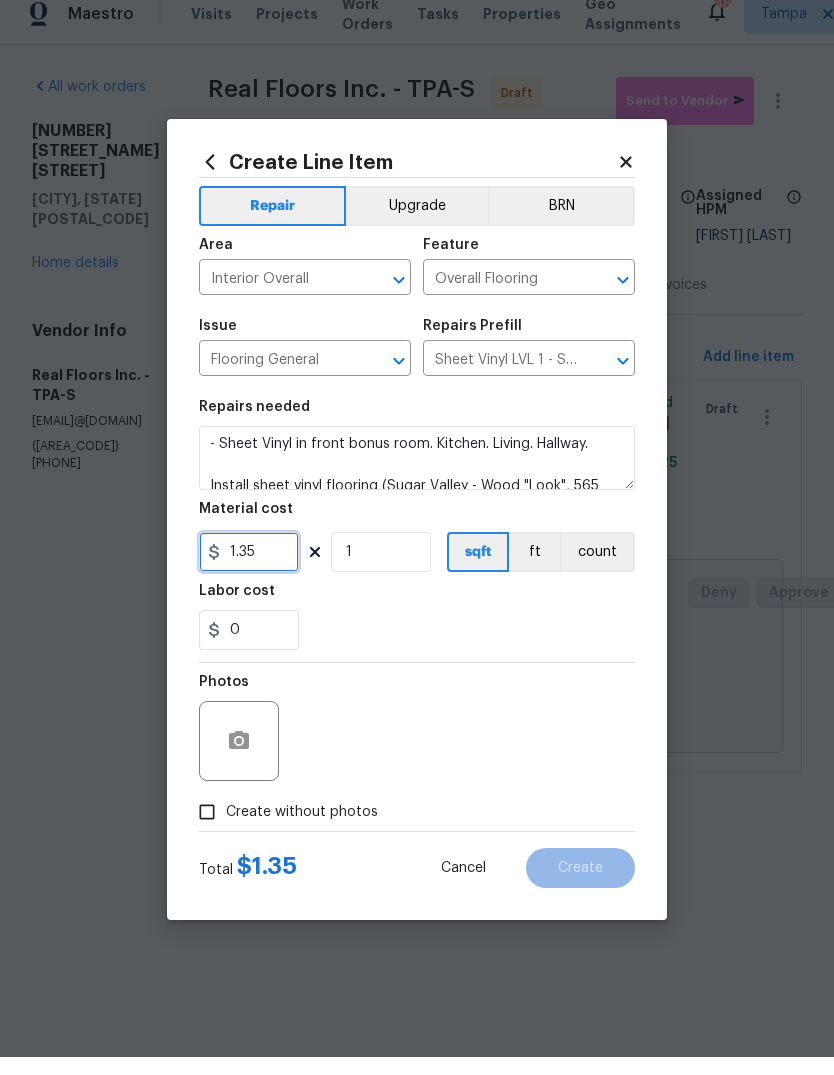 click on "1.35" at bounding box center [249, 570] 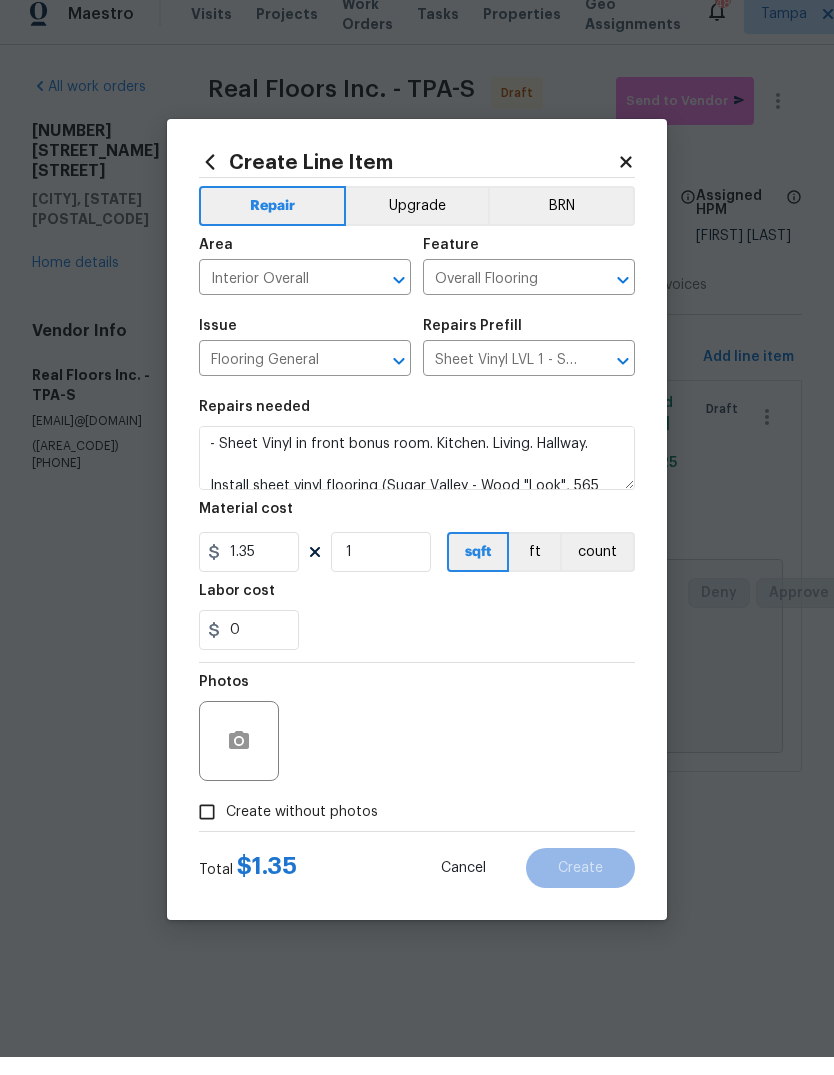 click on "0" at bounding box center (417, 648) 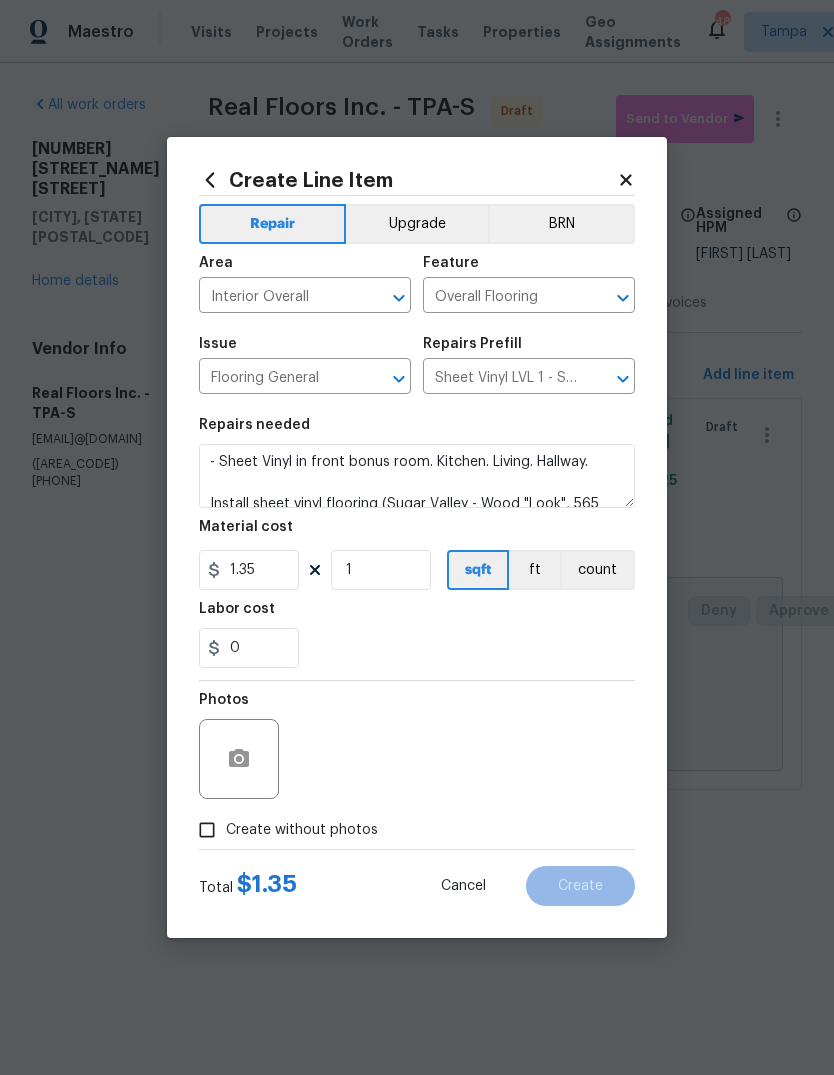 click on "Create without photos" at bounding box center (207, 830) 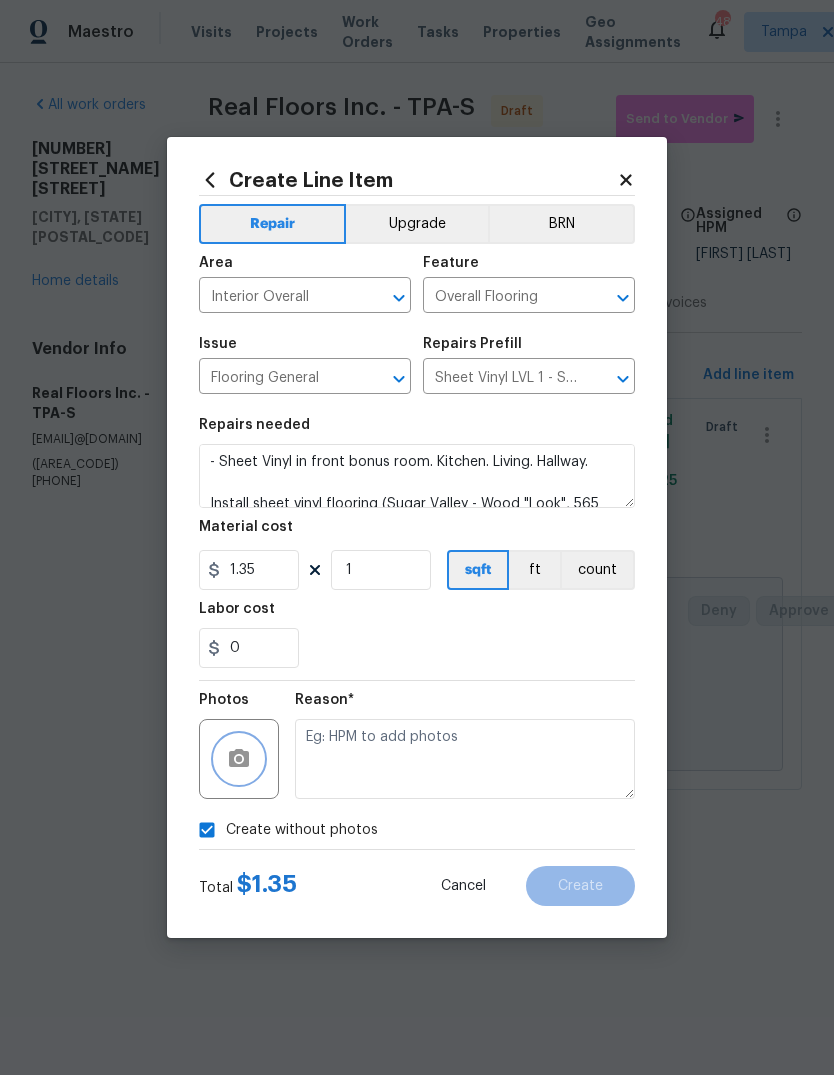 click 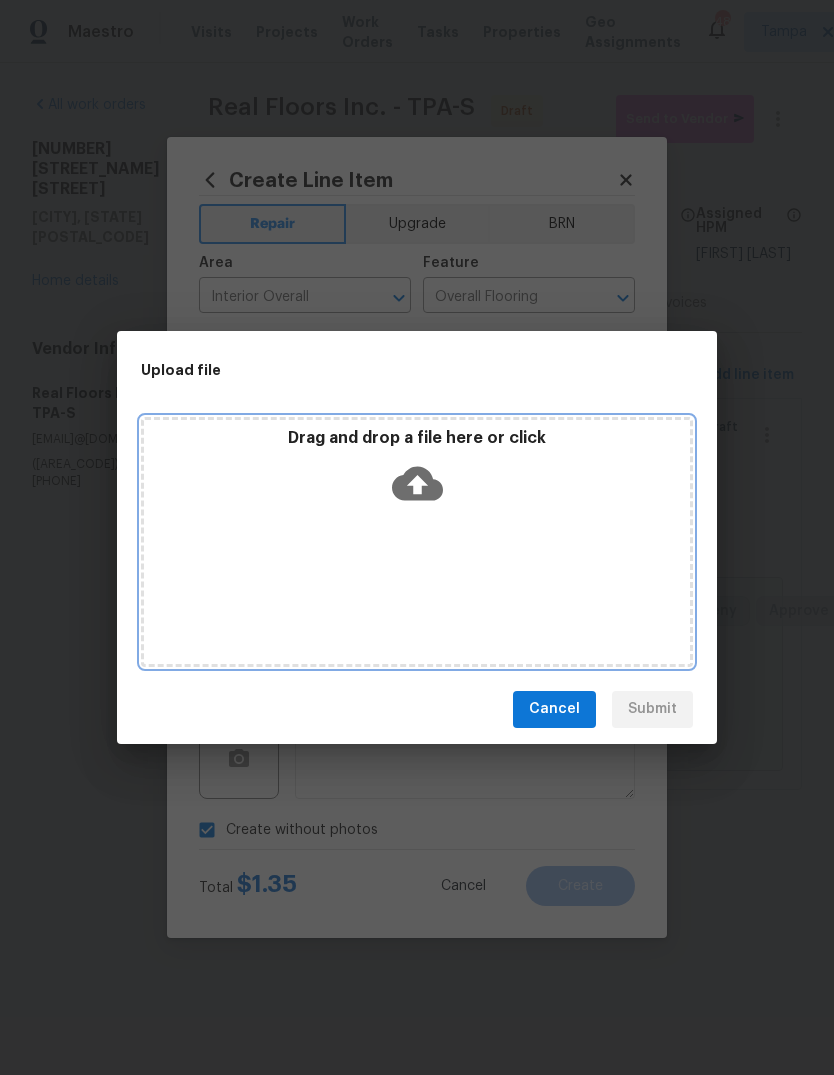 click 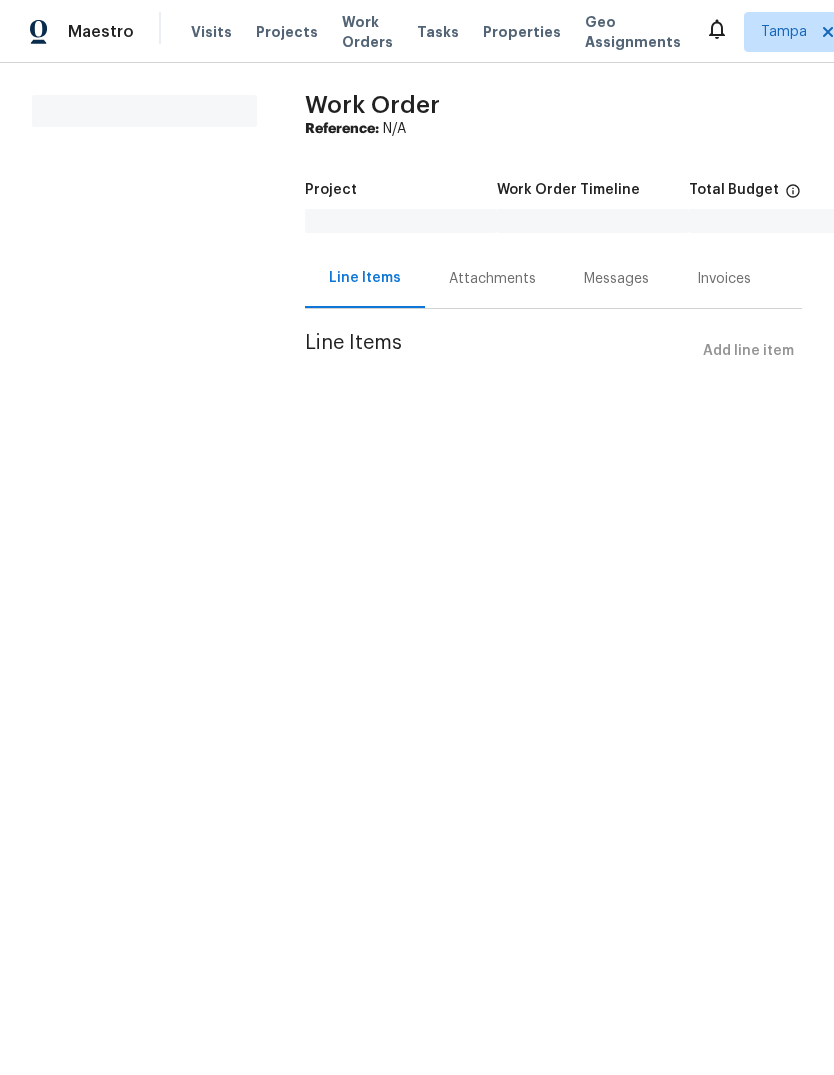 scroll, scrollTop: 0, scrollLeft: 0, axis: both 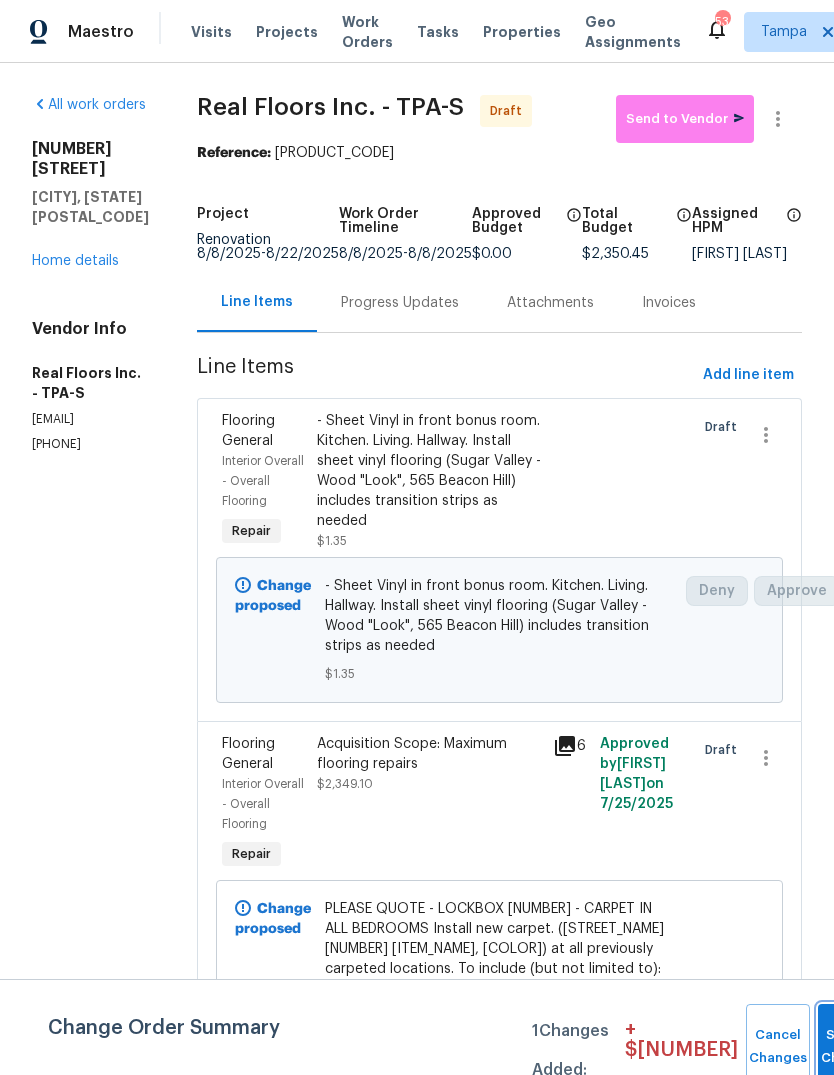 click on "Submit Changes" at bounding box center [850, 1047] 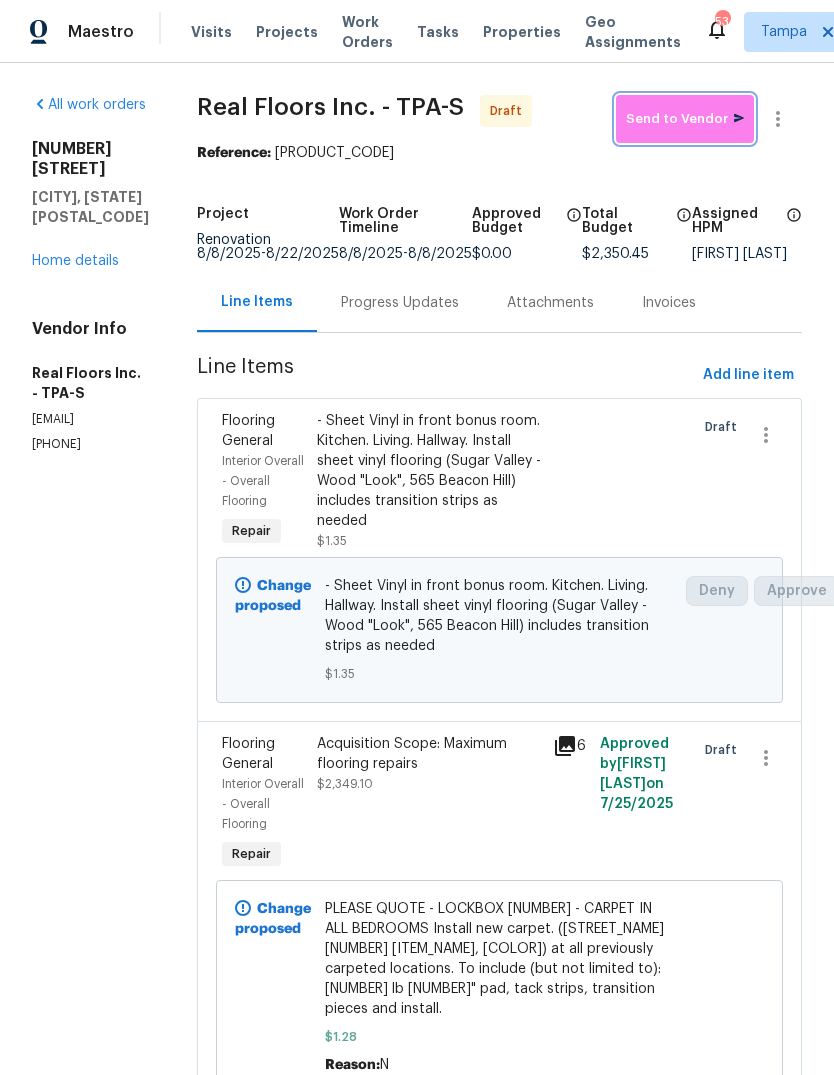 click on "Send to Vendor" at bounding box center (685, 119) 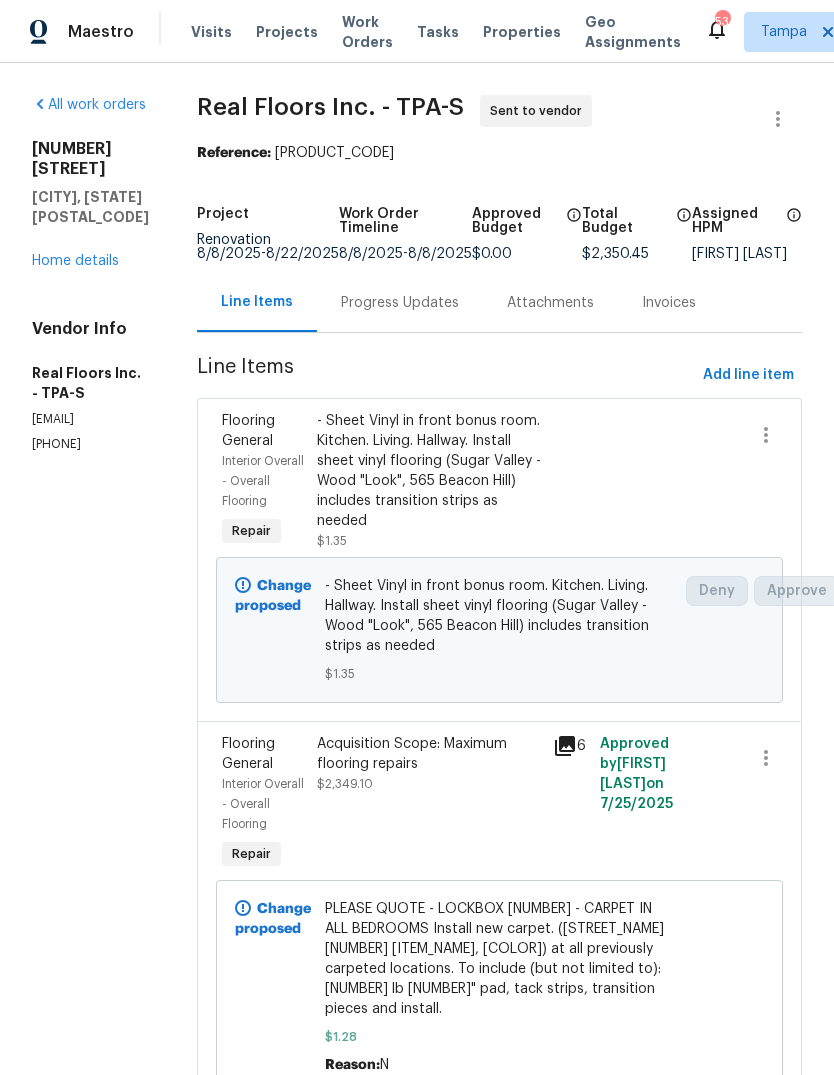 click on "Home details" at bounding box center [75, 261] 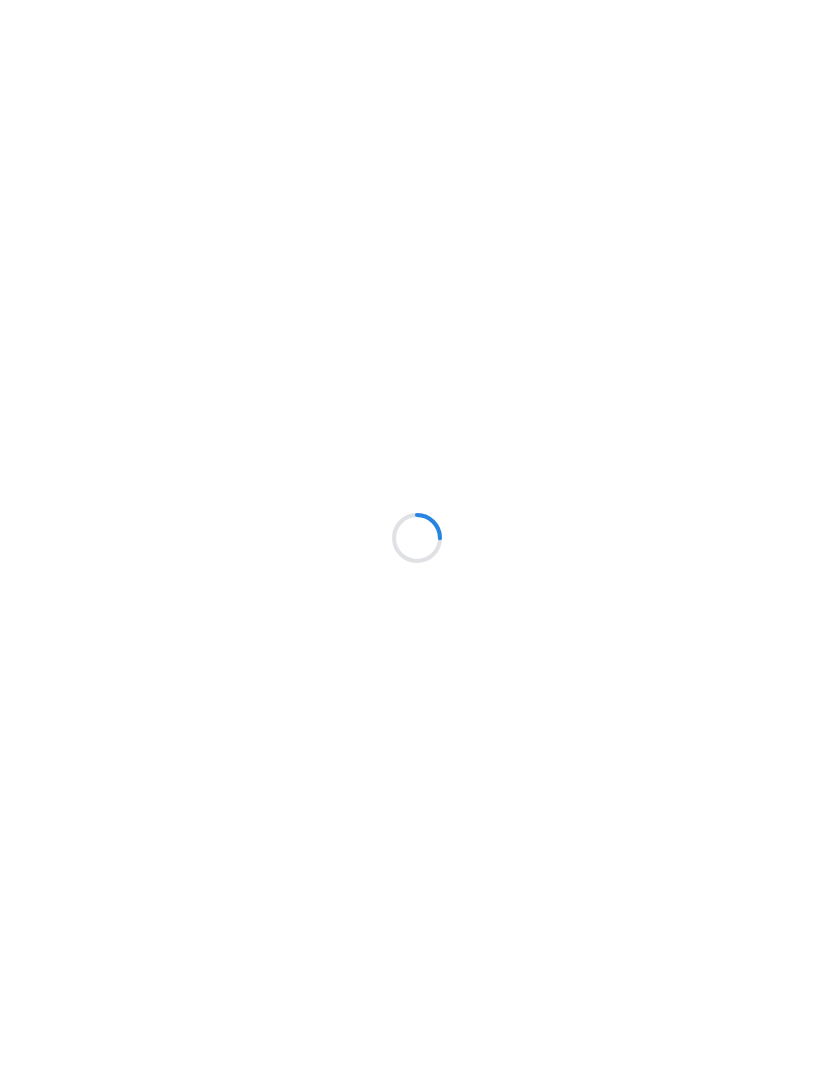 scroll, scrollTop: 0, scrollLeft: 0, axis: both 